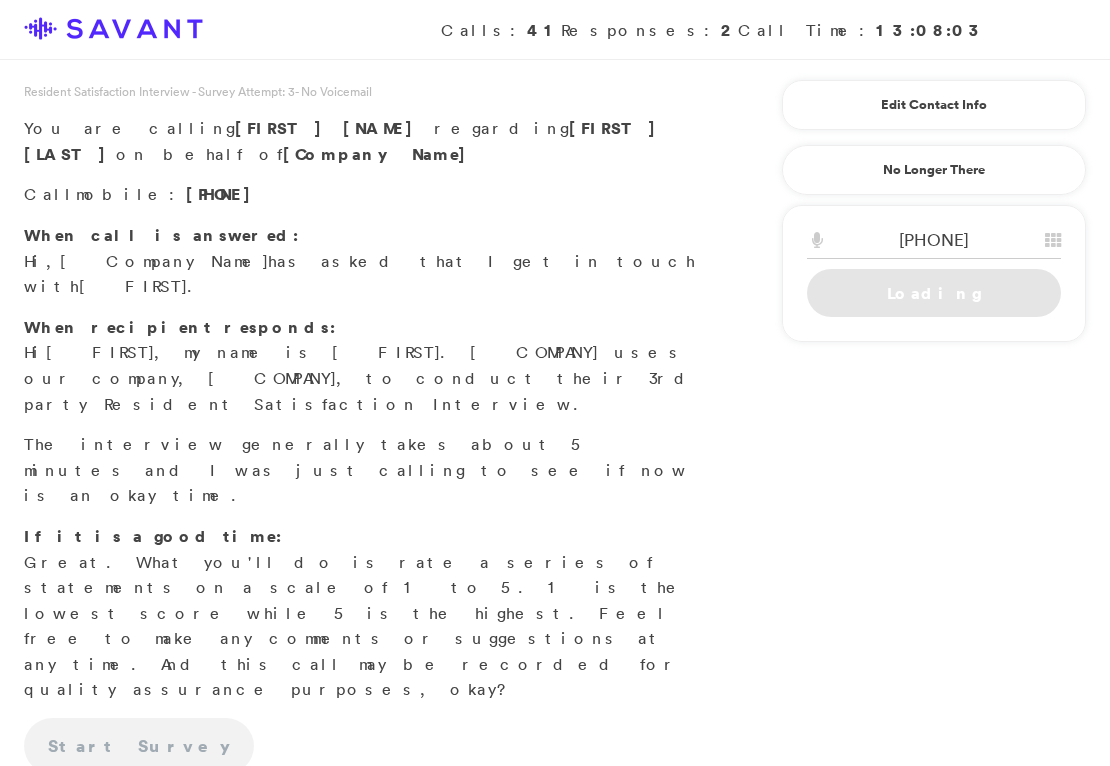 scroll, scrollTop: 0, scrollLeft: 0, axis: both 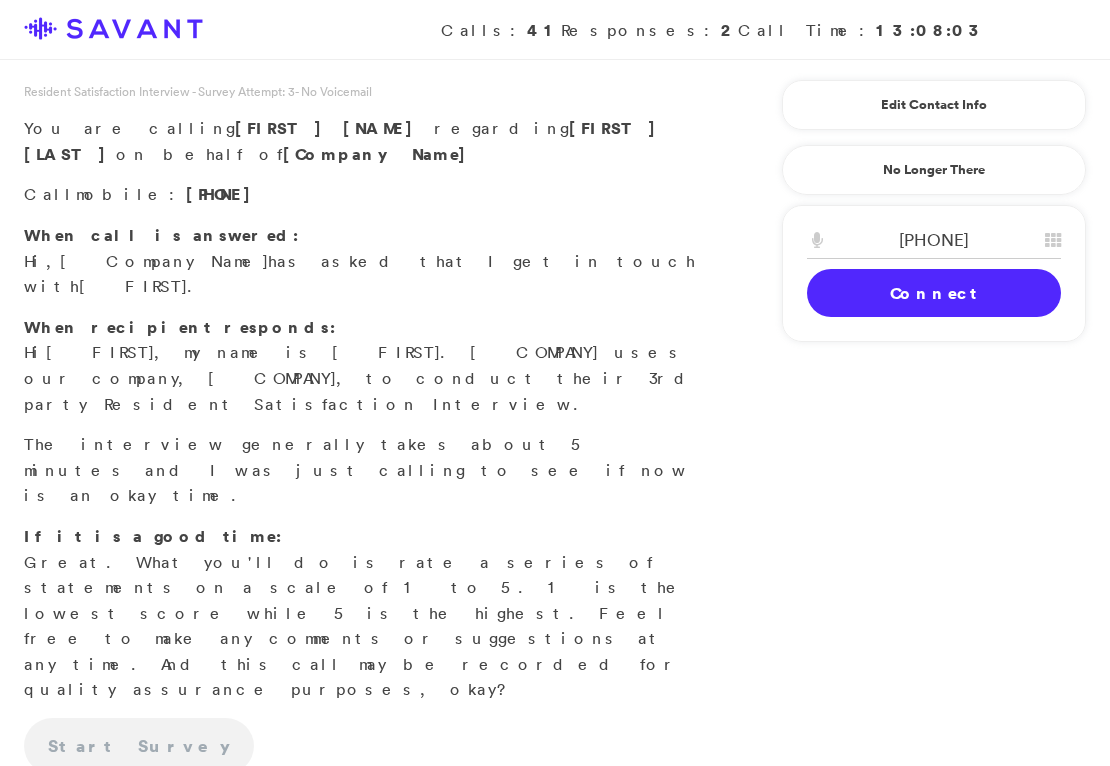 click on "Connect" at bounding box center [934, 293] 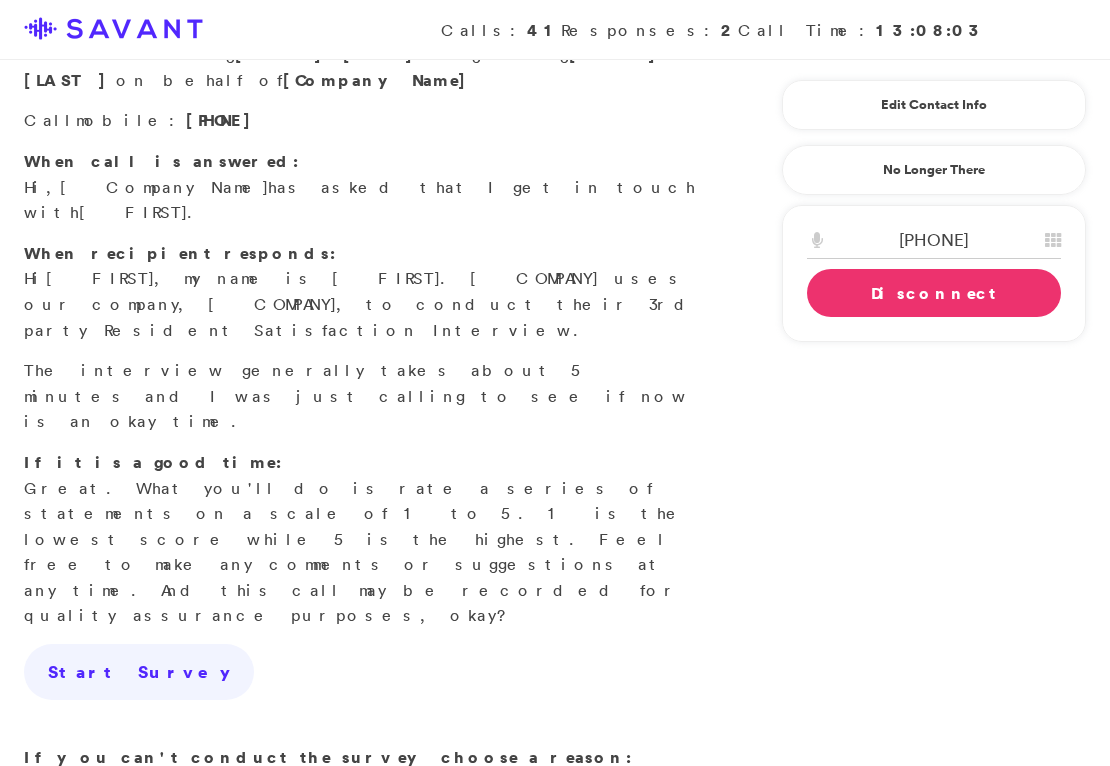 scroll, scrollTop: 86, scrollLeft: 0, axis: vertical 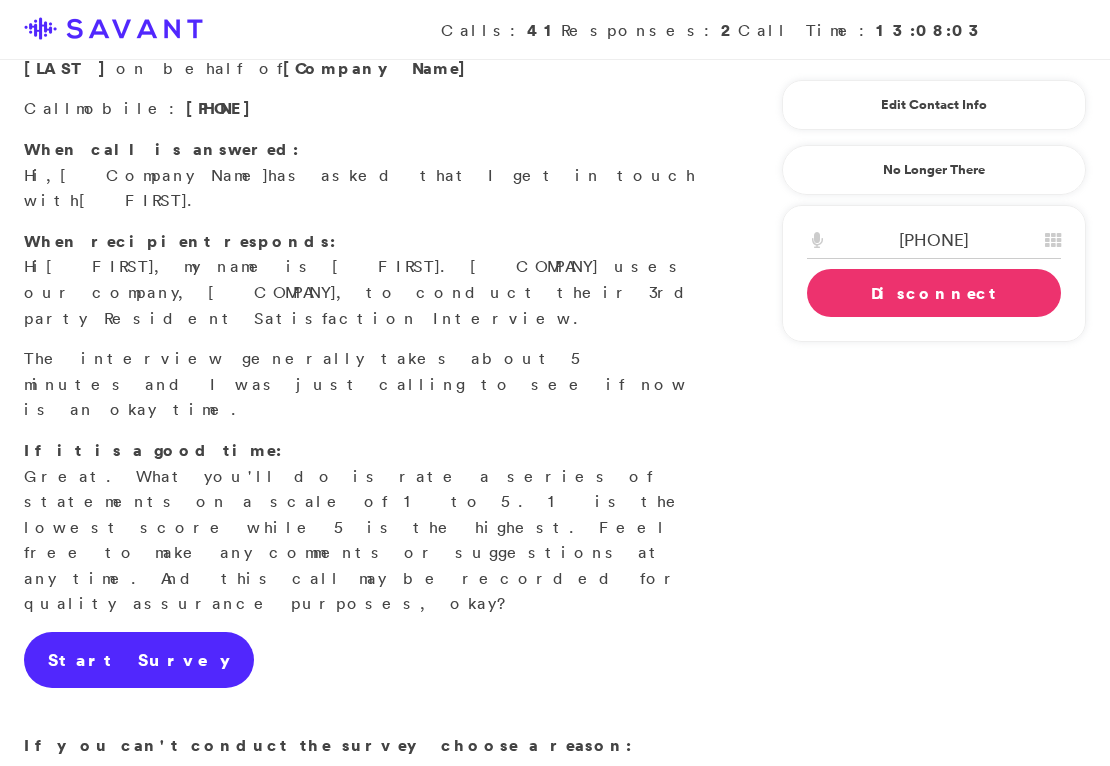 click on "Start Survey" at bounding box center (139, 660) 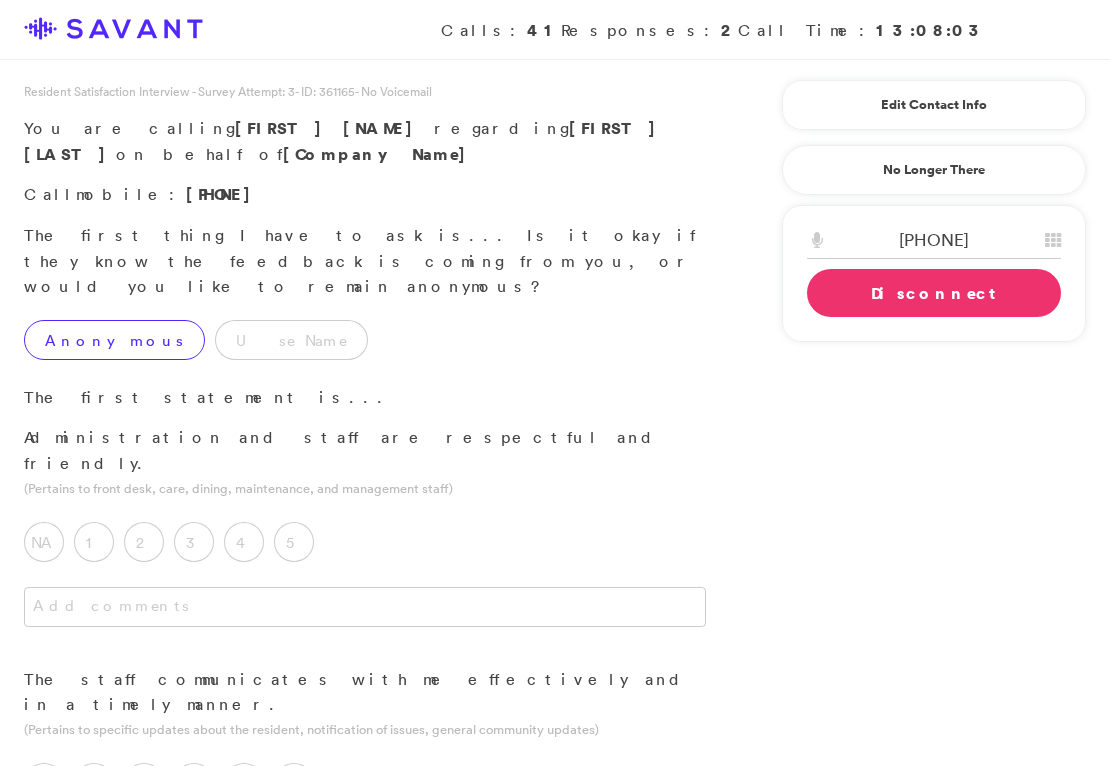 click on "Anonymous" at bounding box center [114, 340] 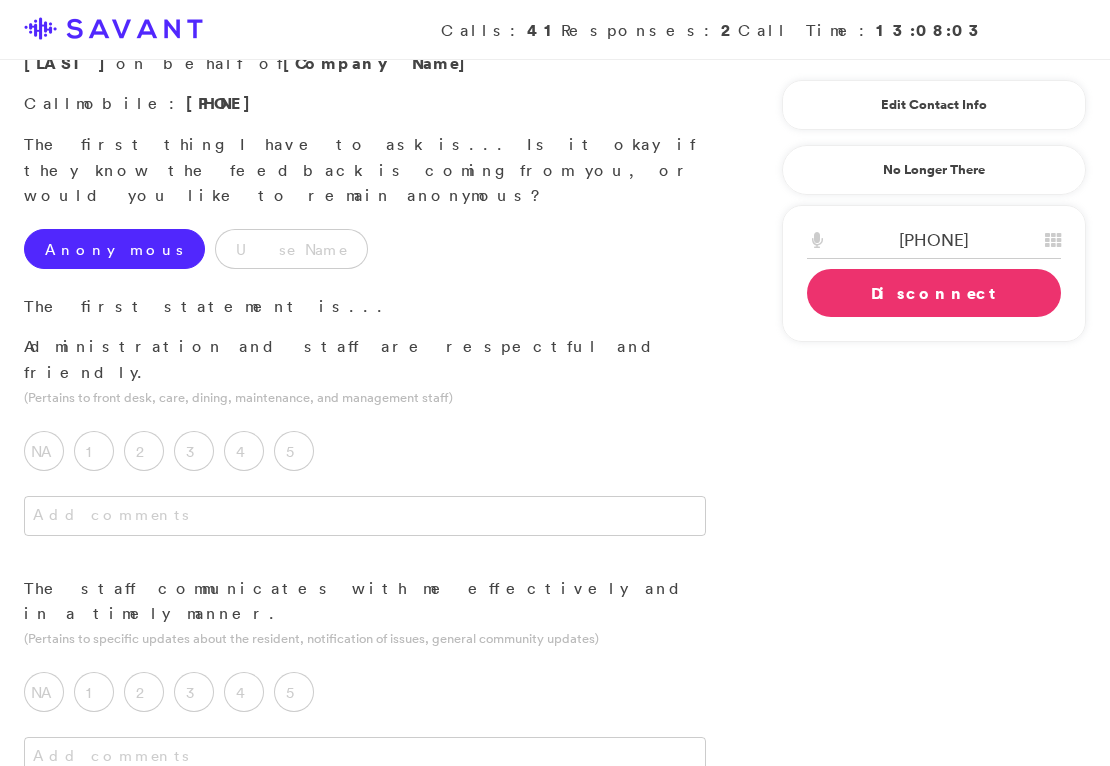 scroll, scrollTop: 92, scrollLeft: 0, axis: vertical 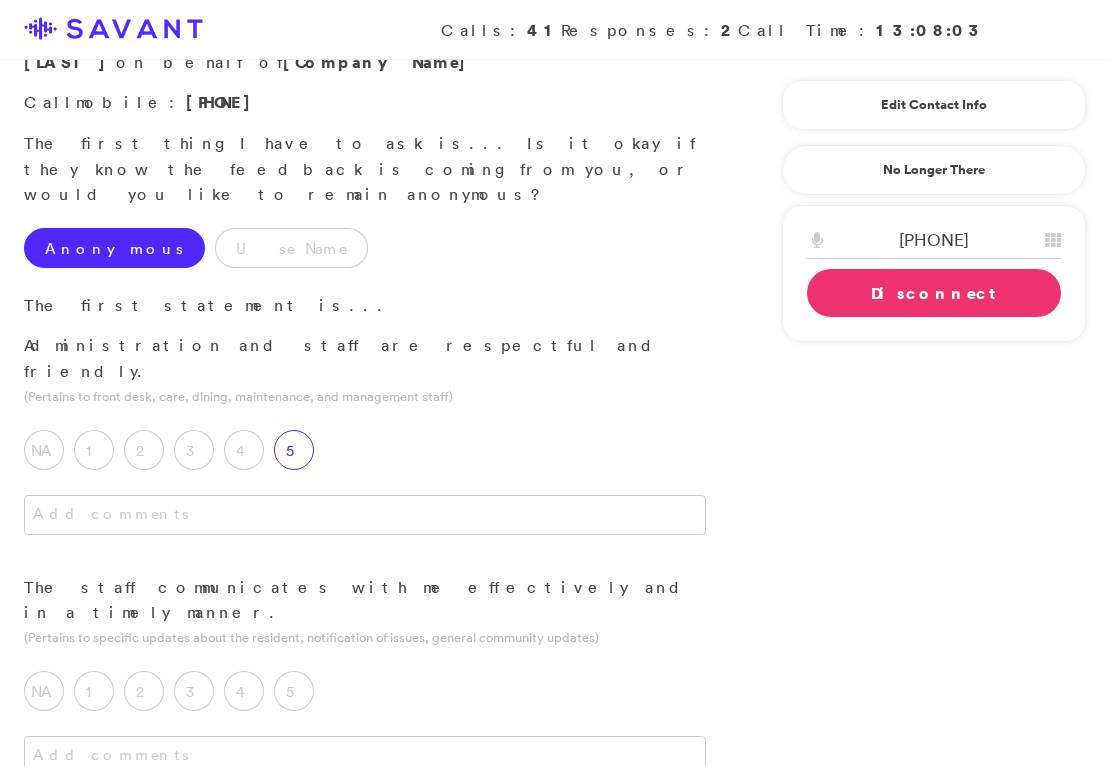 click on "5" at bounding box center (294, 450) 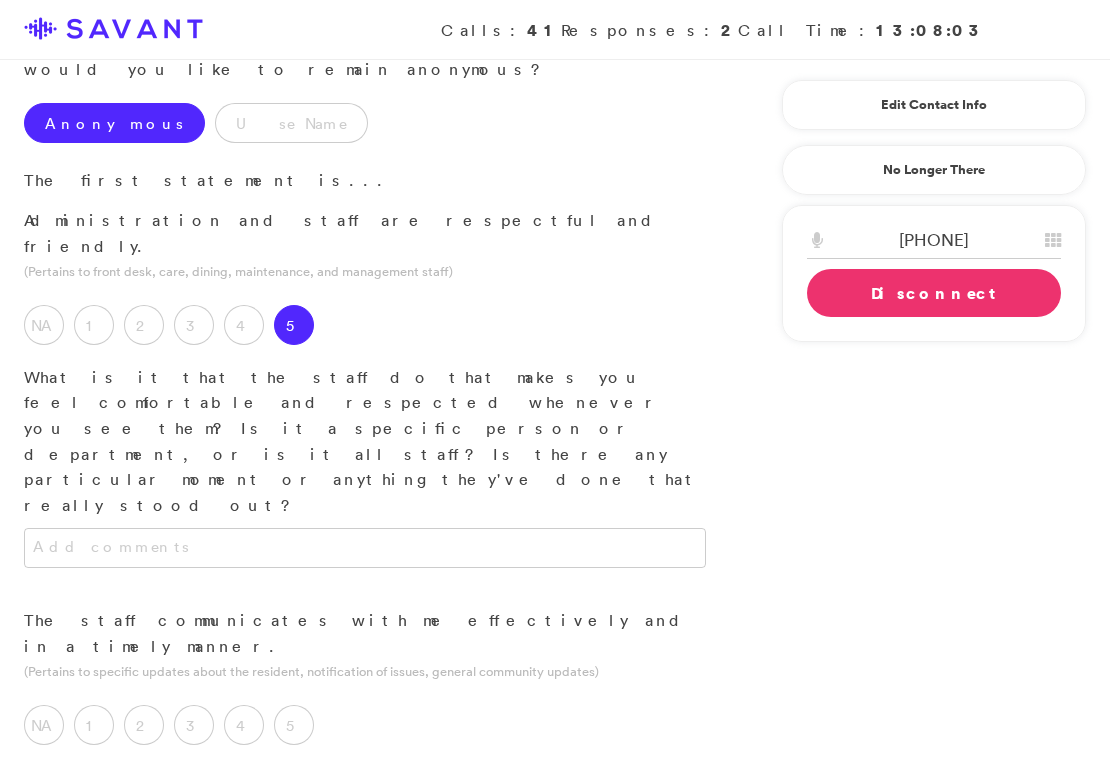 scroll, scrollTop: 246, scrollLeft: 0, axis: vertical 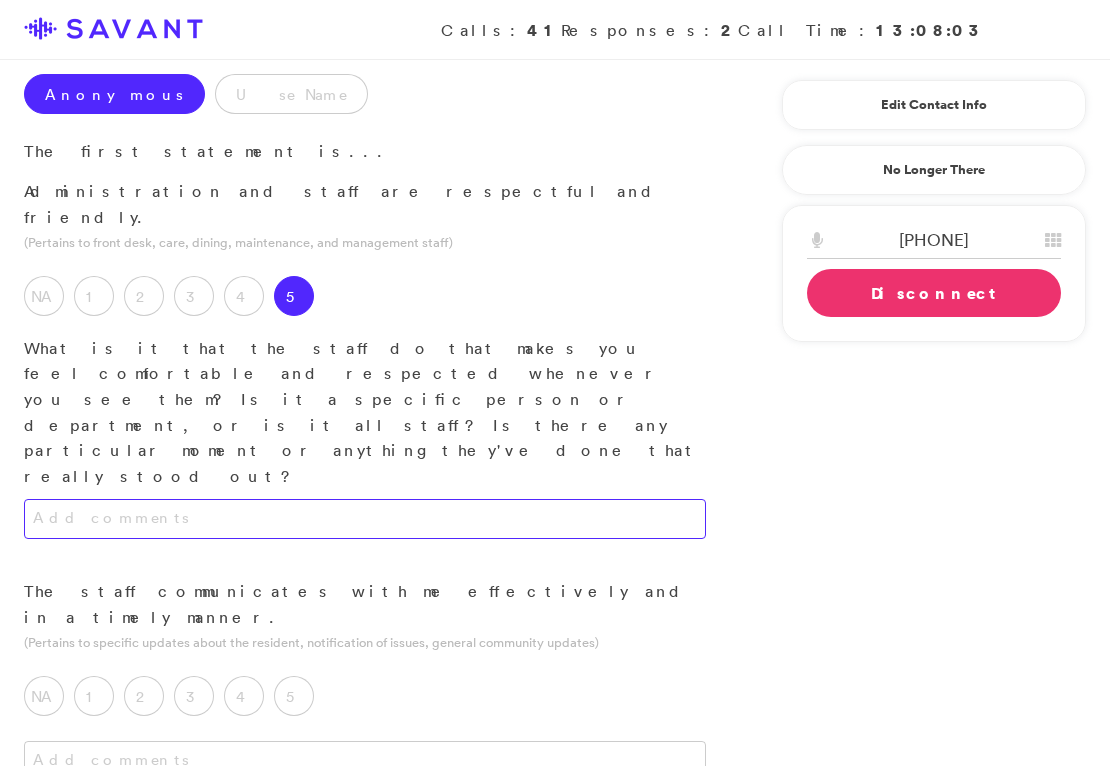 click at bounding box center [365, 519] 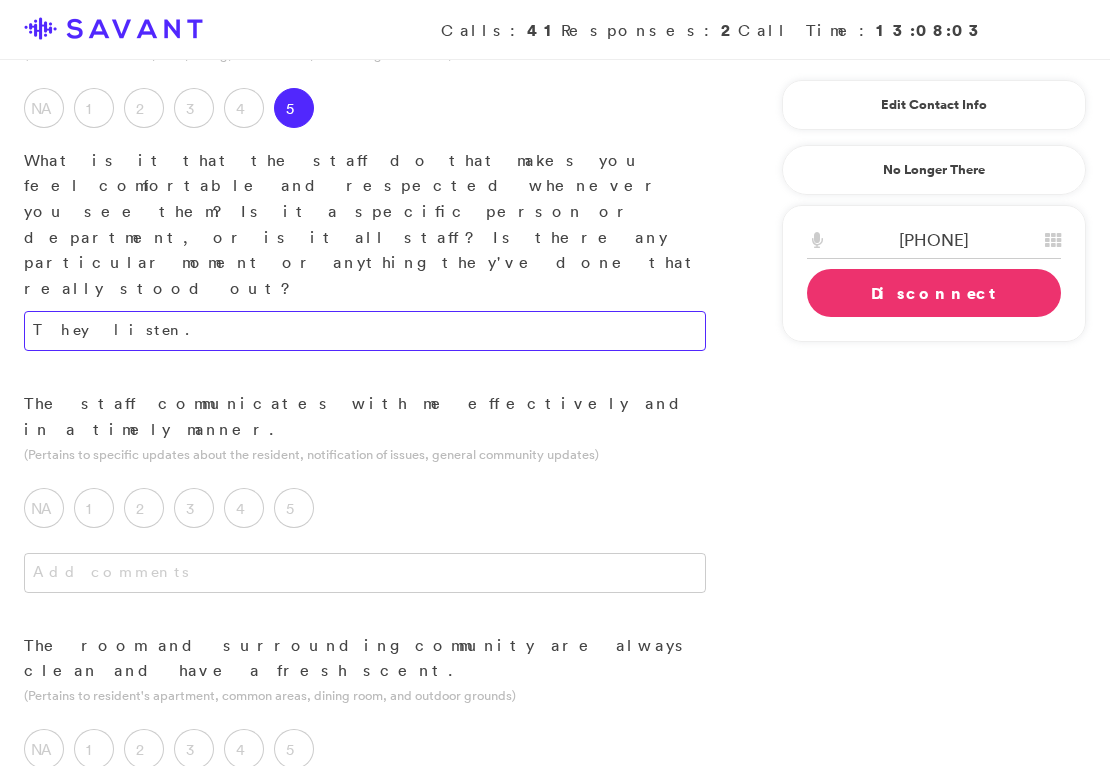 scroll, scrollTop: 446, scrollLeft: 0, axis: vertical 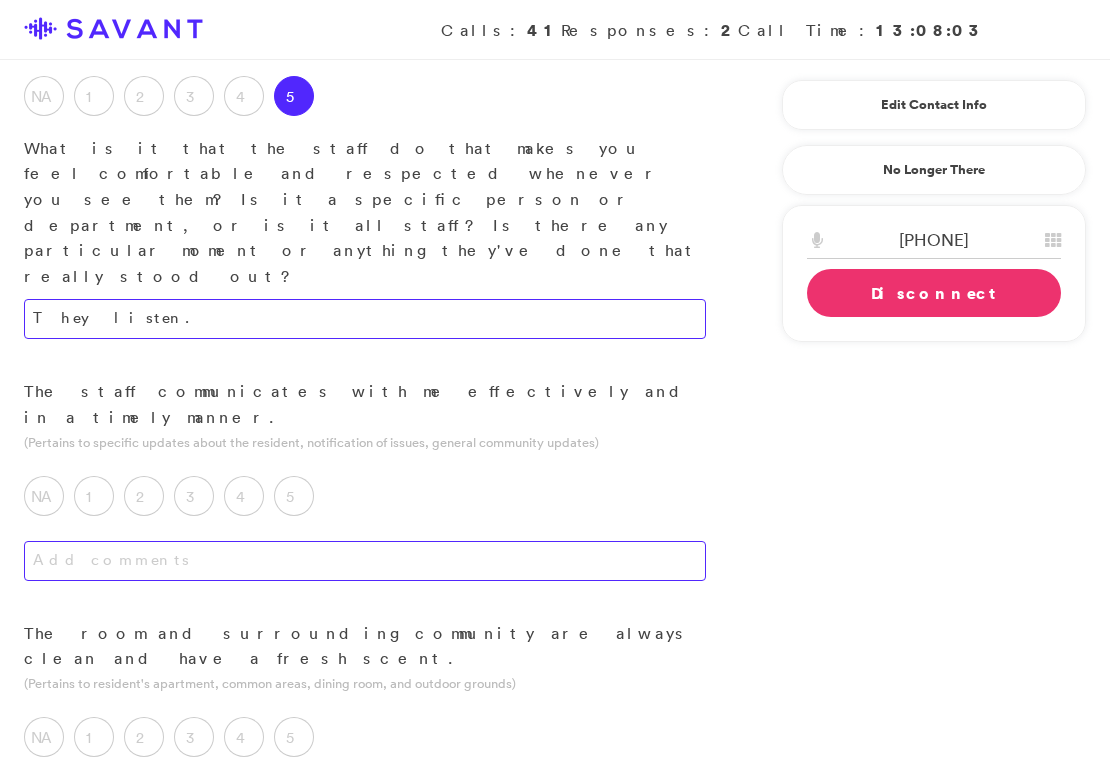 type on "They listen." 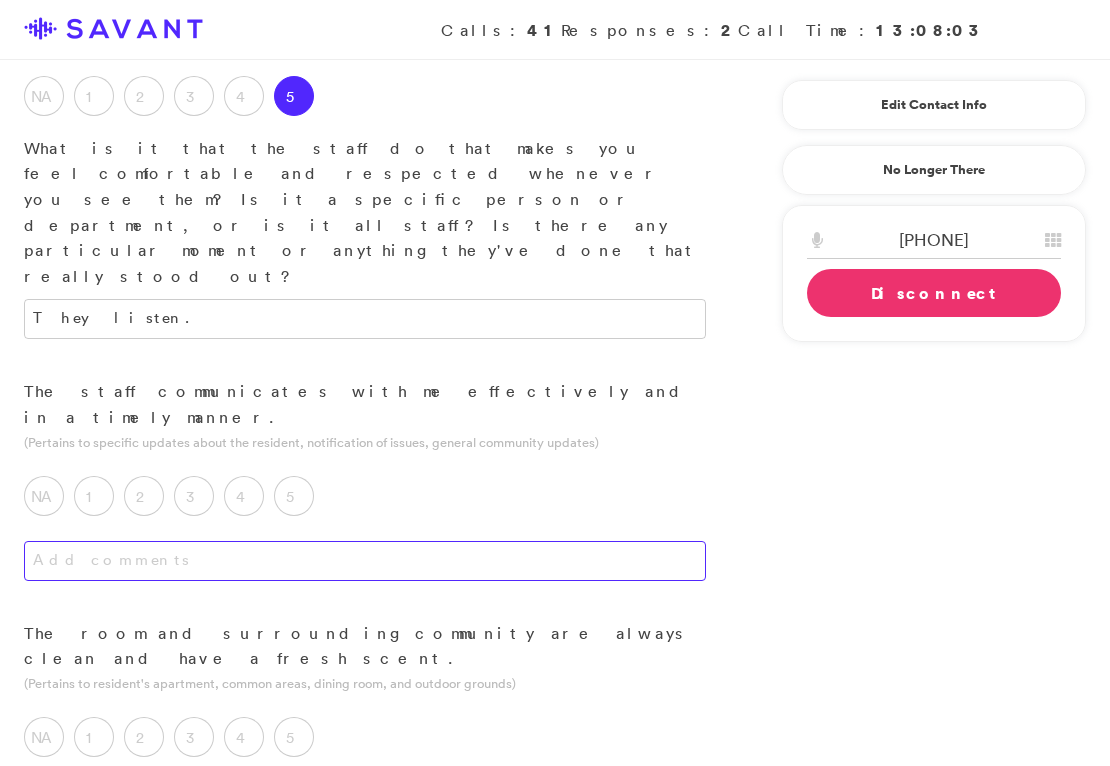 click at bounding box center (365, 561) 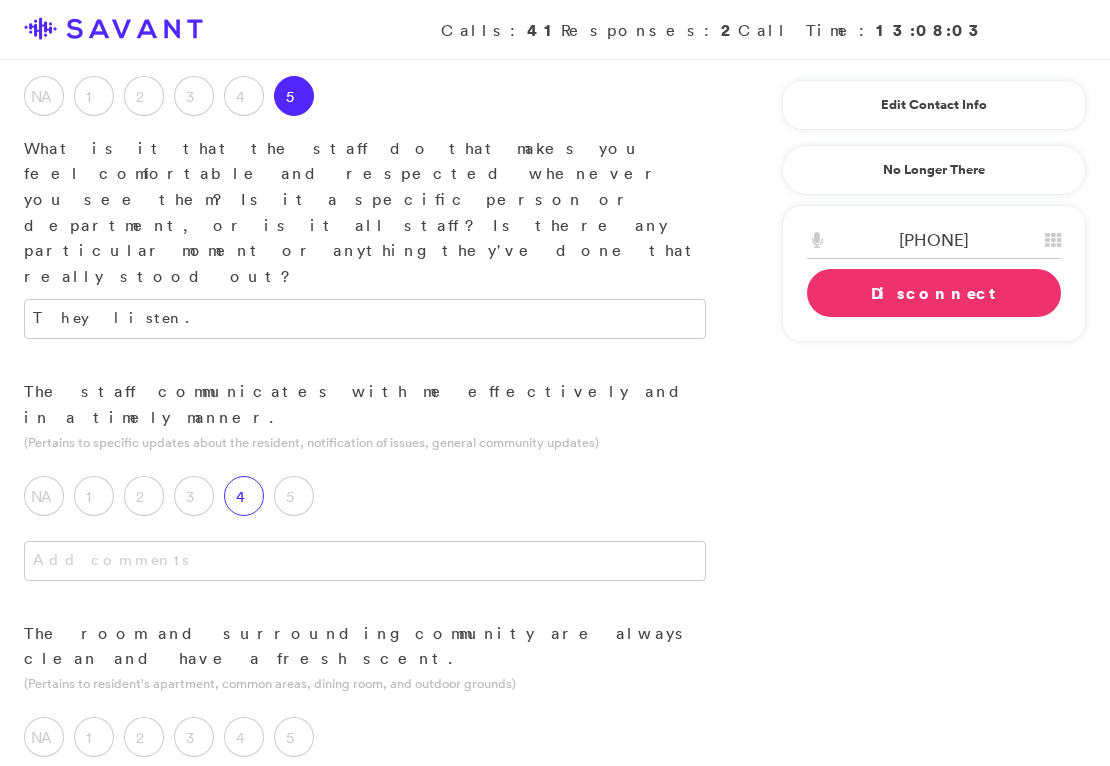click on "4" at bounding box center [244, 496] 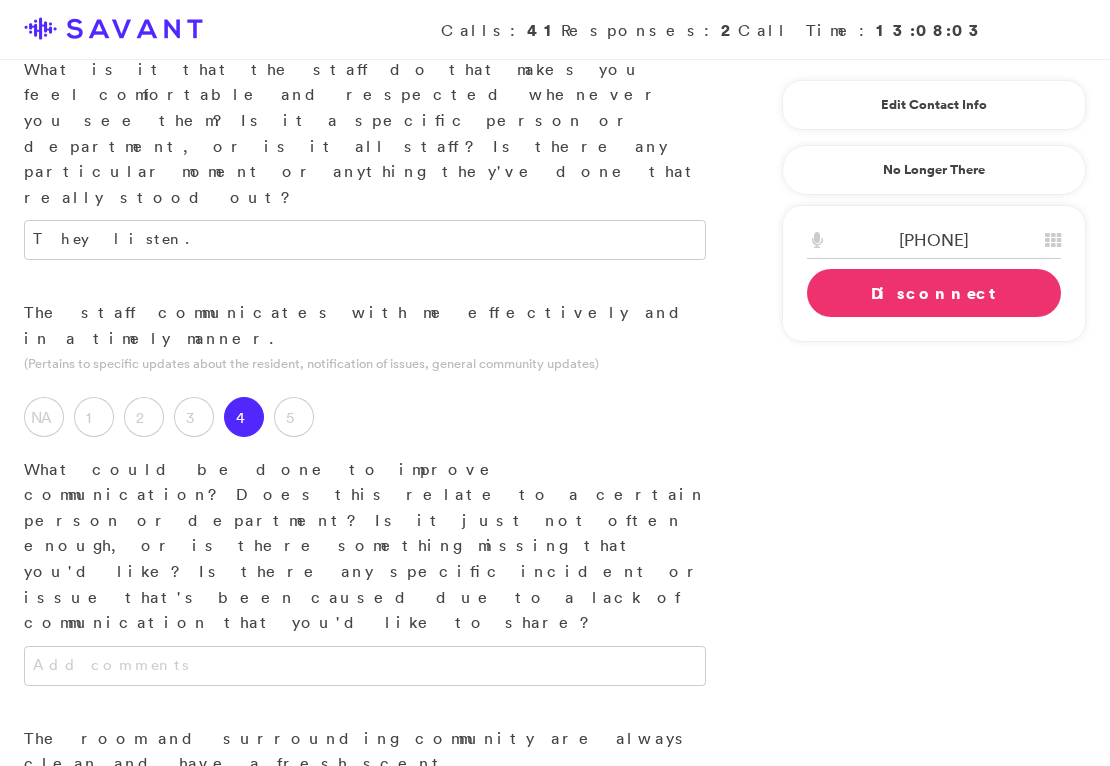 scroll, scrollTop: 587, scrollLeft: 0, axis: vertical 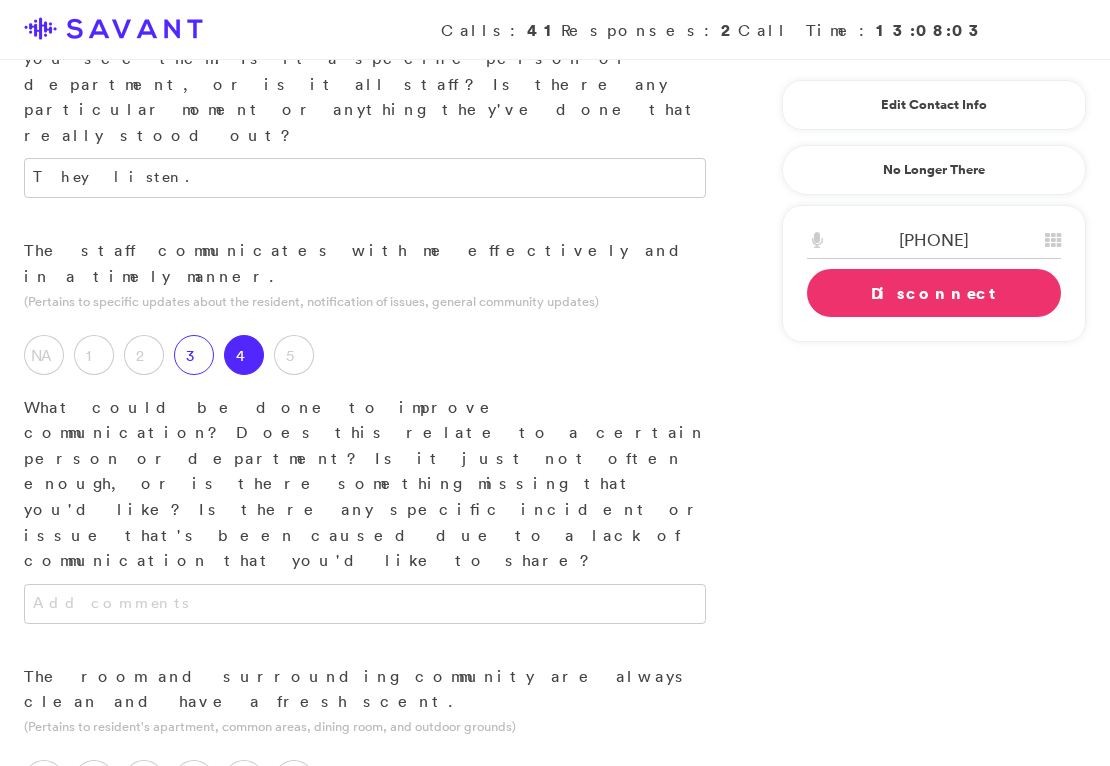 click on "3" at bounding box center (194, 355) 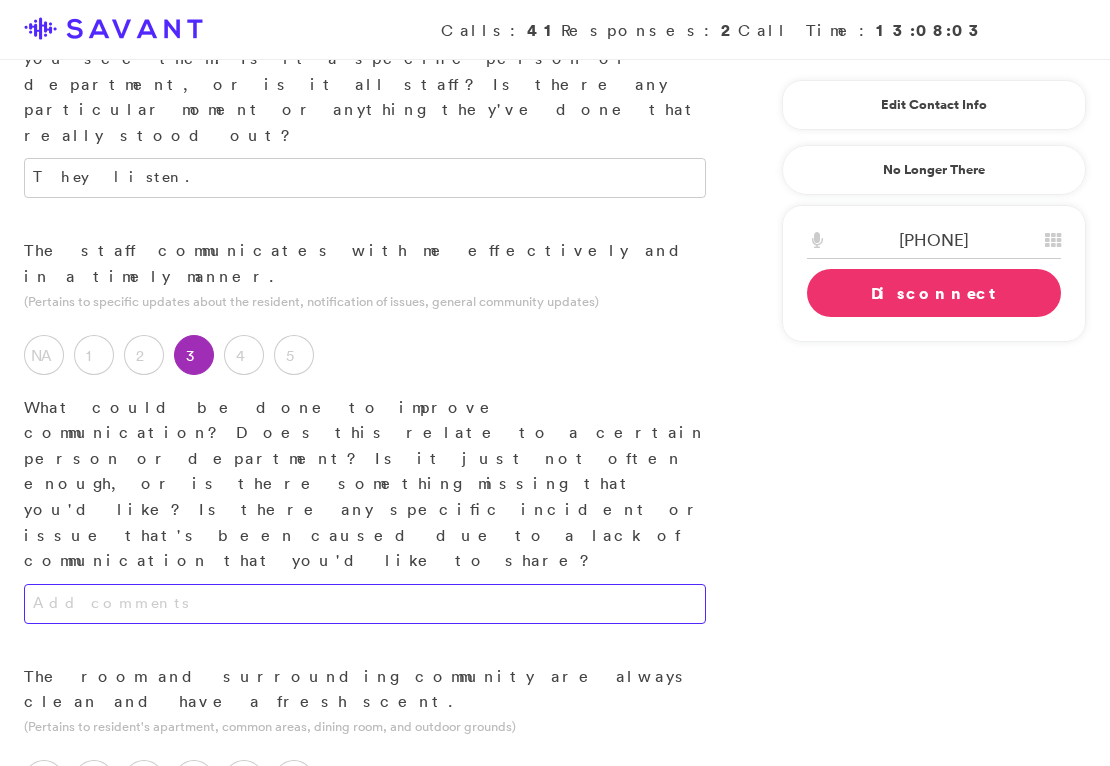 click at bounding box center [365, 604] 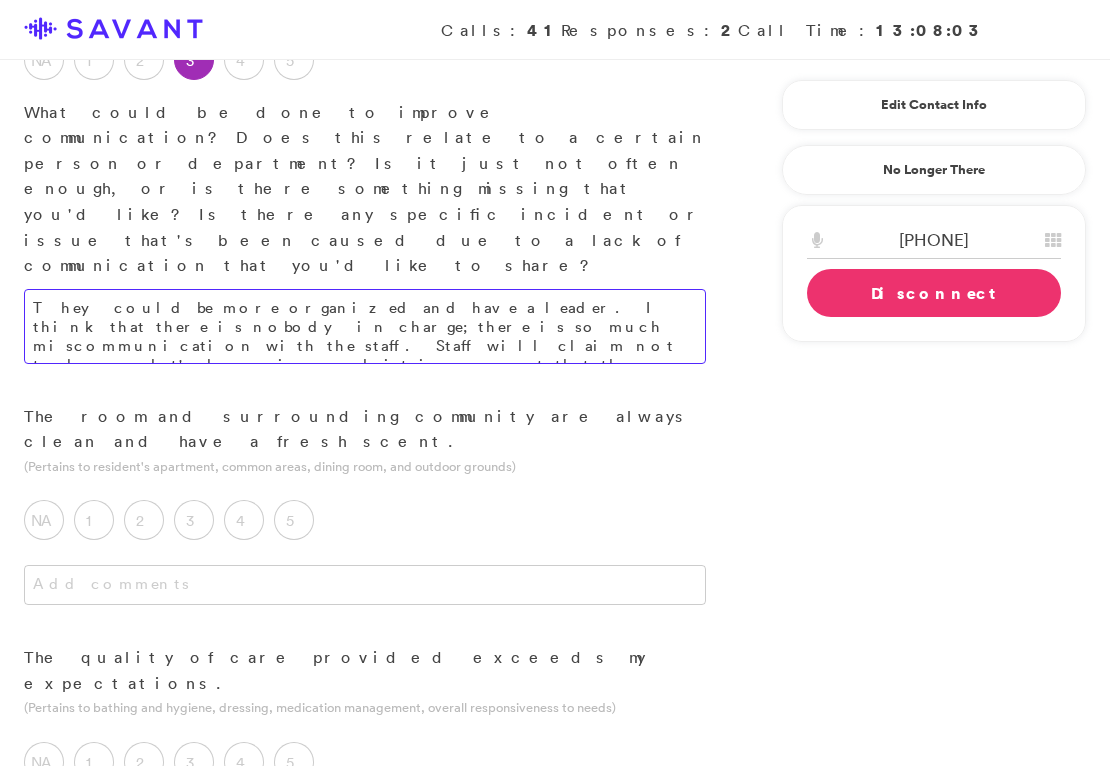 scroll, scrollTop: 884, scrollLeft: 0, axis: vertical 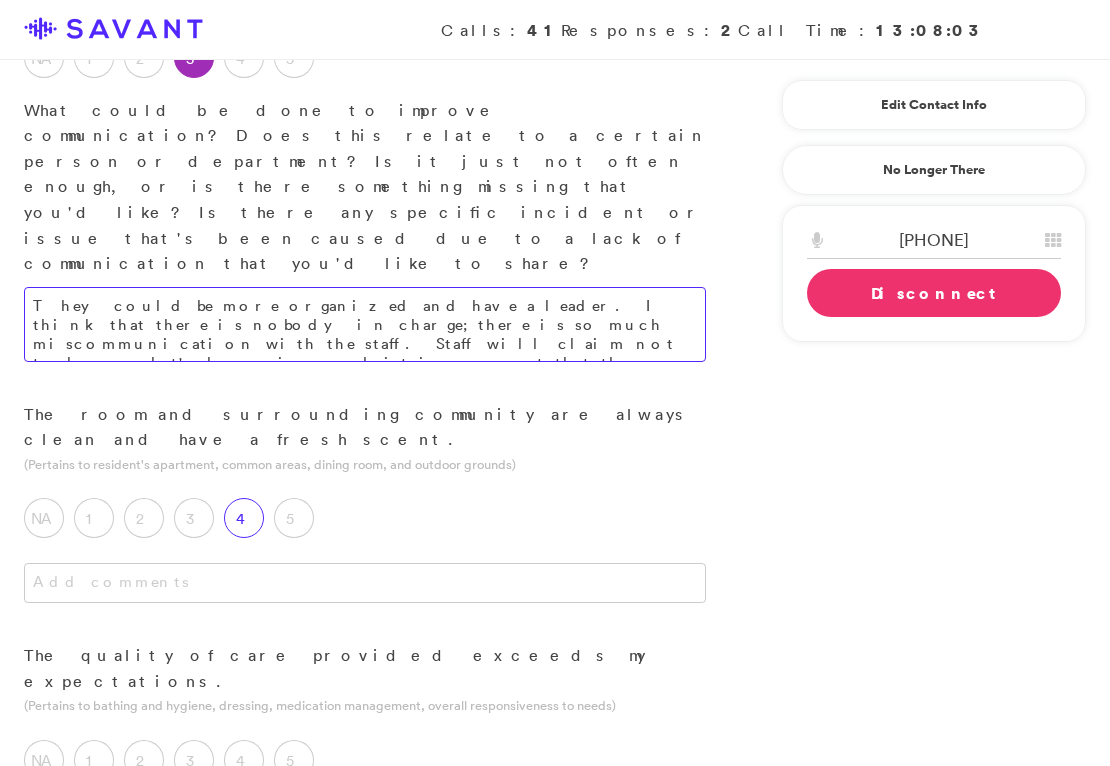 type on "They could be more organized and have a leader. I think that there is nobody in charge; there is so much miscommunication with the staff. Staff will claim not to know what's happening, and it is apparent that they don't communicate internally." 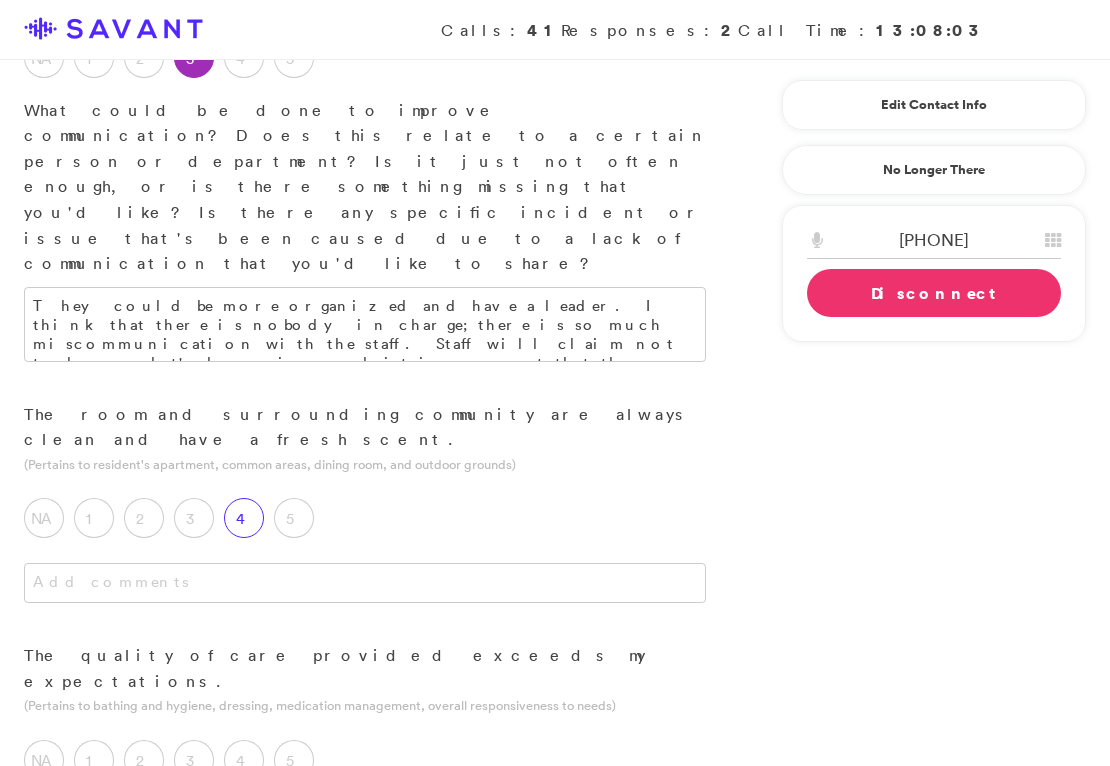 click on "4" at bounding box center [244, 518] 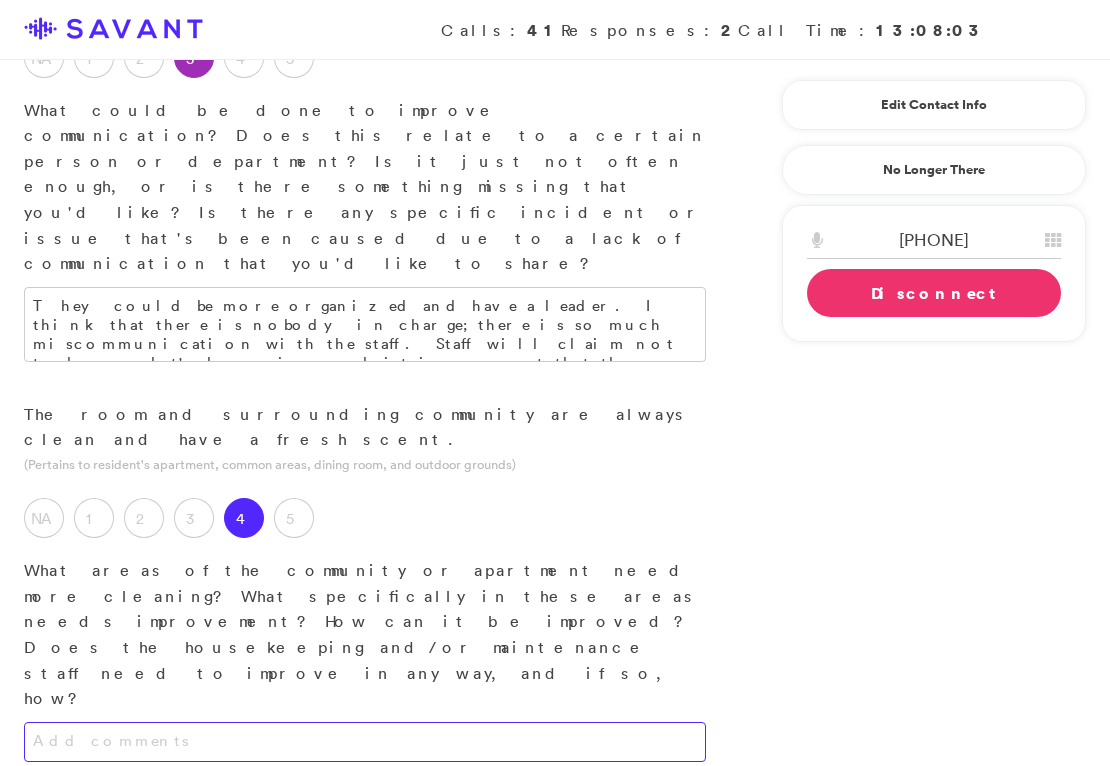 click at bounding box center (365, 742) 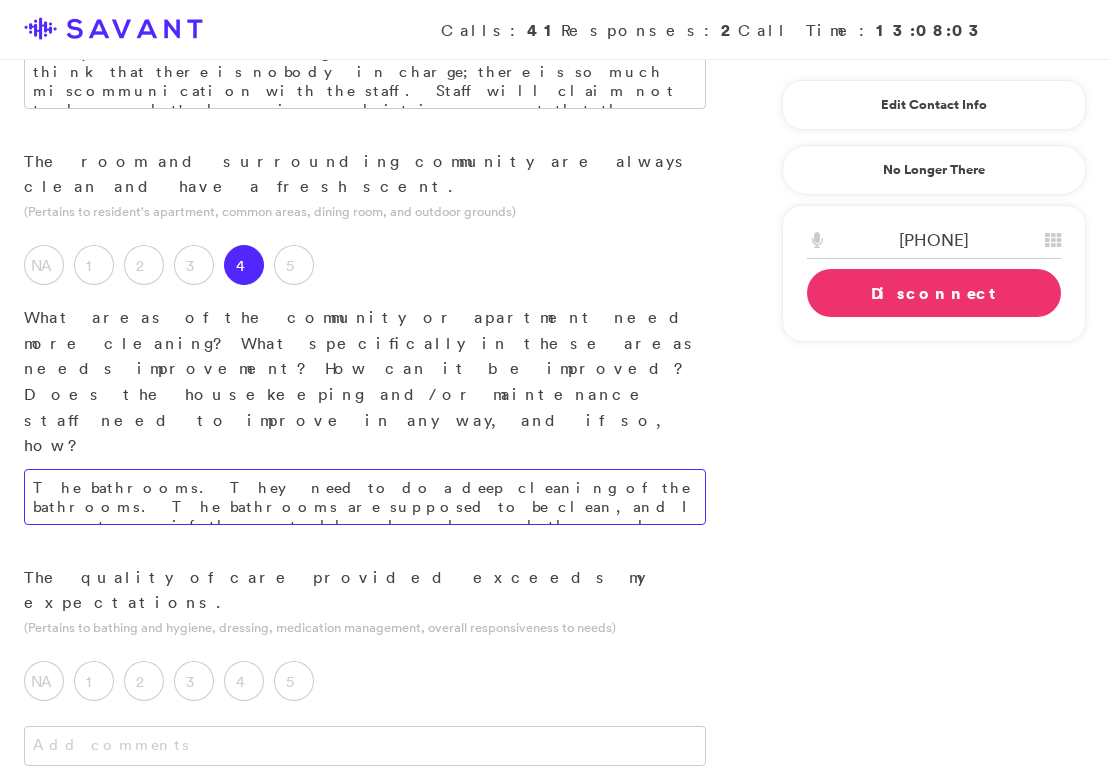 scroll, scrollTop: 1139, scrollLeft: 0, axis: vertical 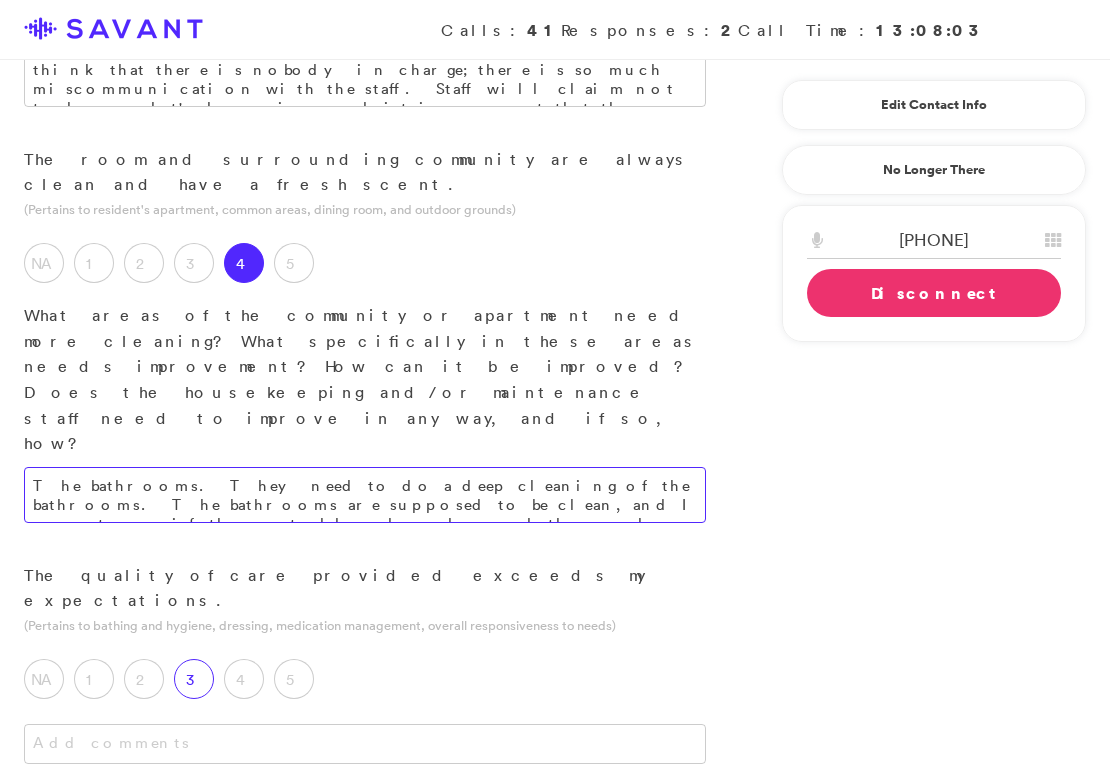 type on "The bathrooms. They need to do a deep cleaning of the bathrooms. The bathrooms are supposed to be clean, and I am not sure if they actually do a deep and thorough cleaning." 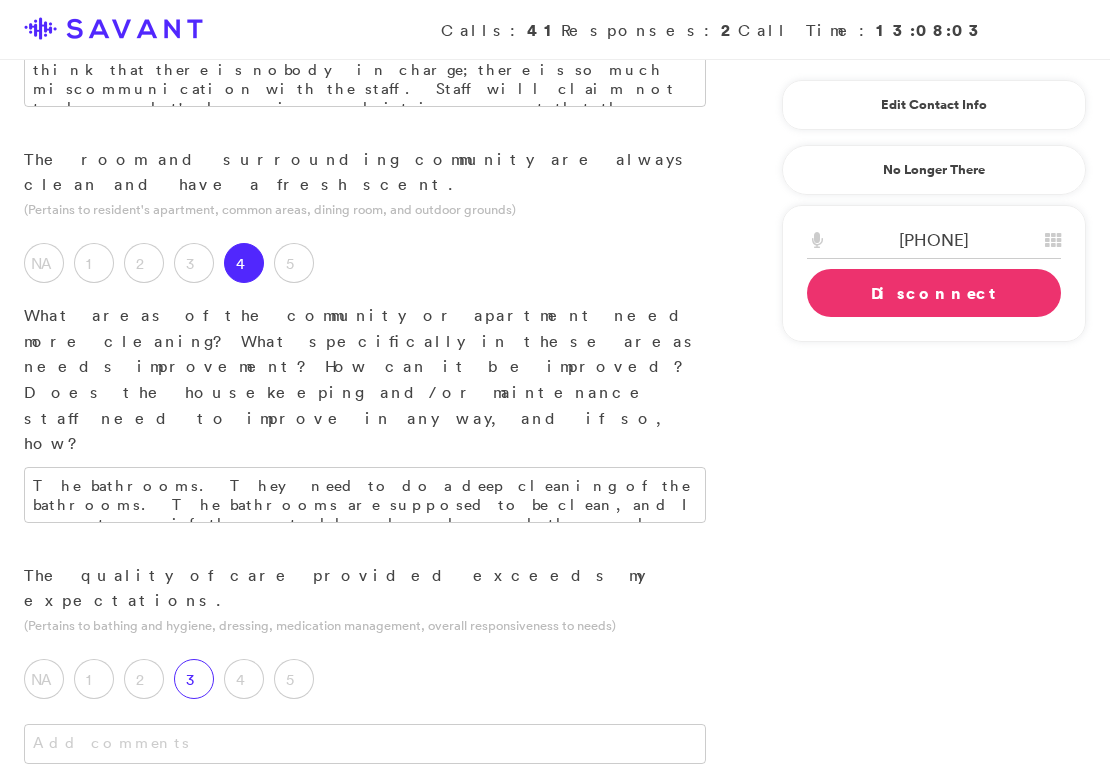 click on "3" at bounding box center [194, 679] 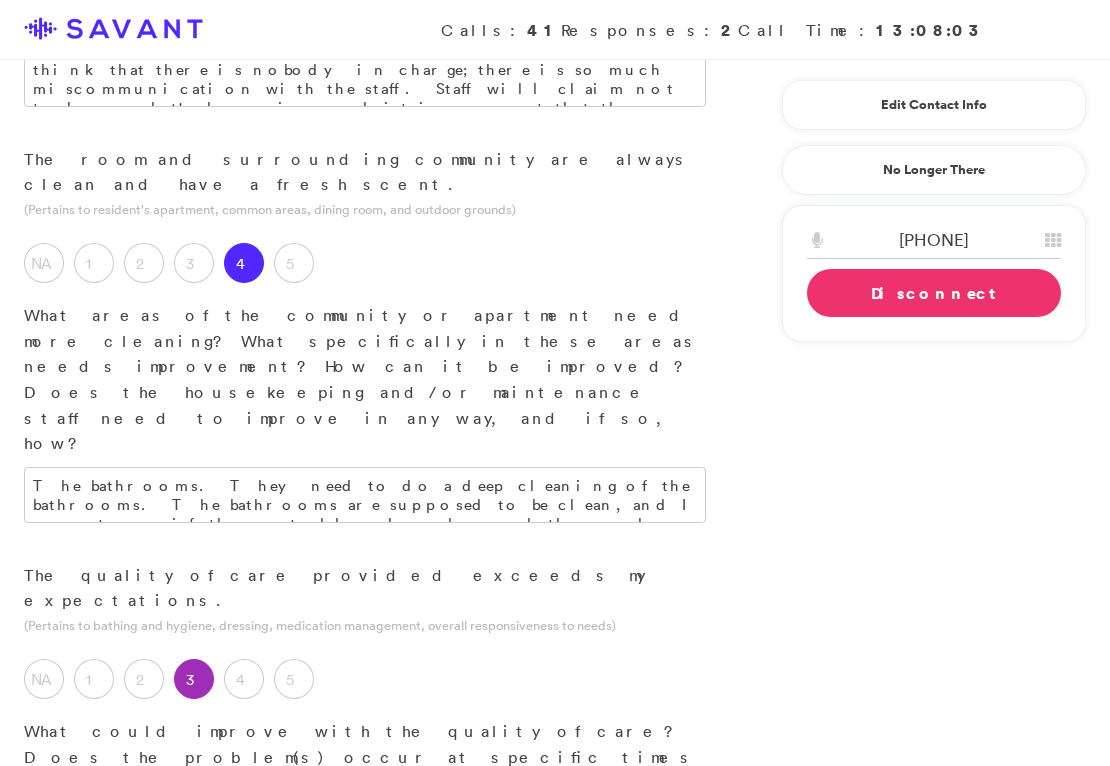 click at bounding box center (365, 928) 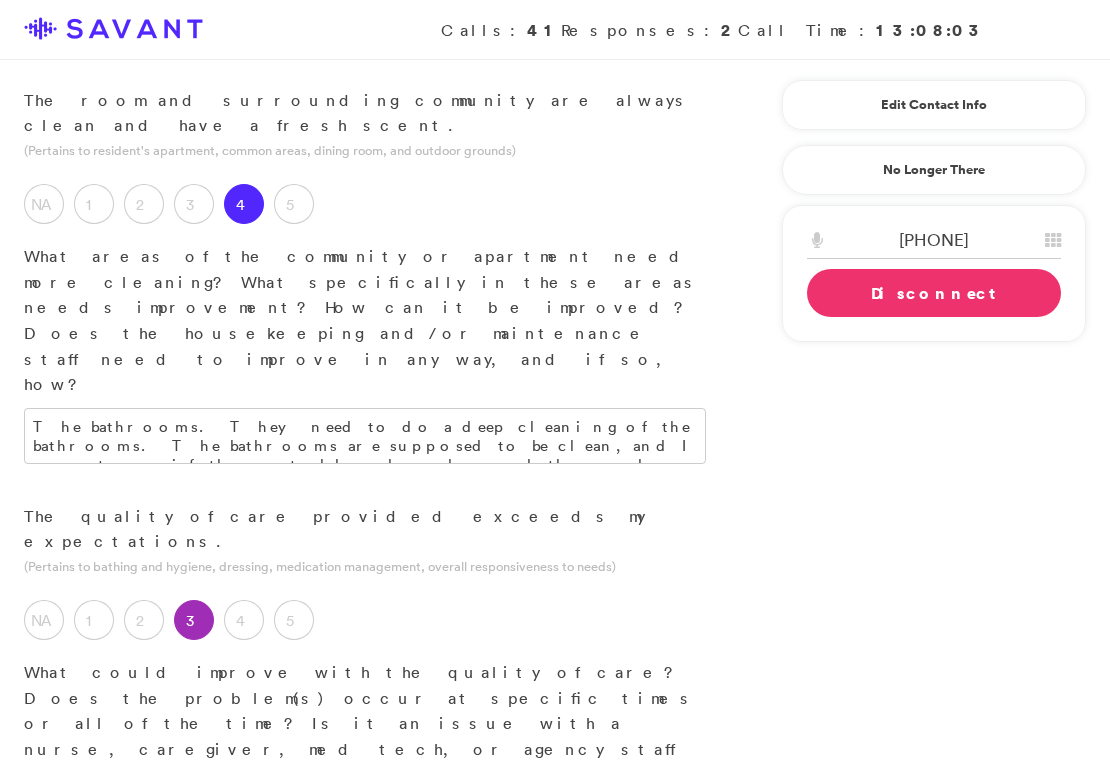 scroll, scrollTop: 1199, scrollLeft: 0, axis: vertical 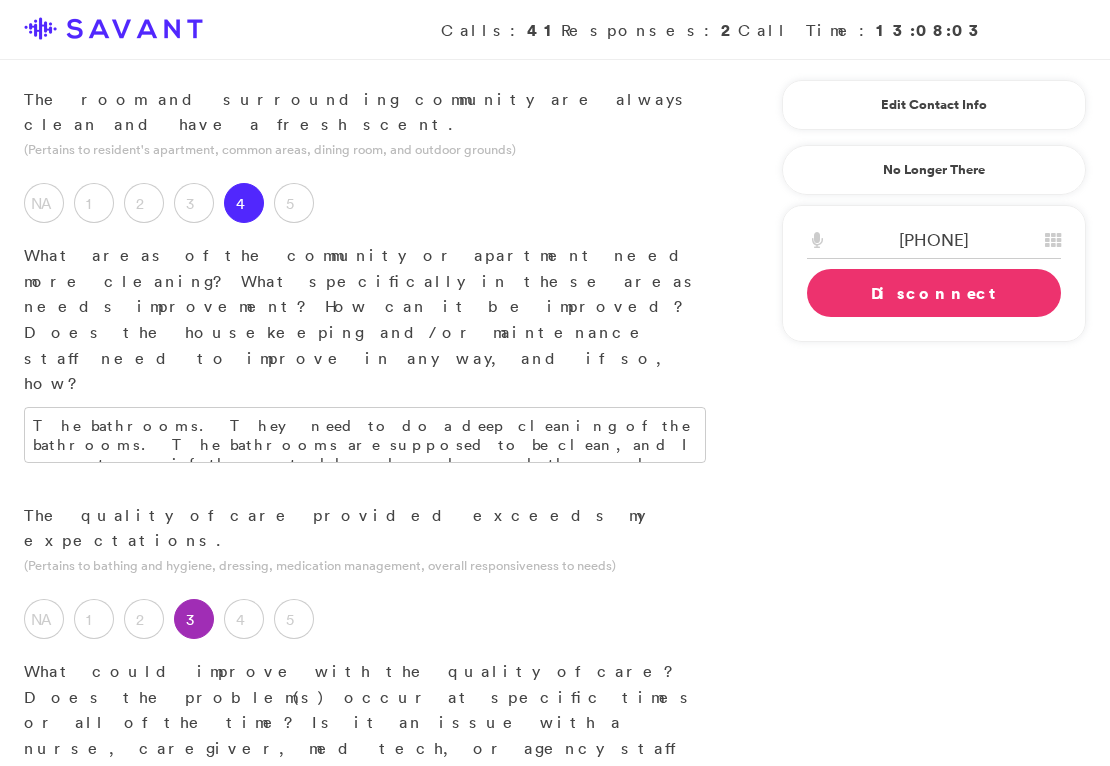 click on "Communication. My [RELATIONSHIP] is not always bathed when they tell me that they are bathing her. Her laundry is disorganized. My [RELATIONSHIP] went in with a walker and is now in a wheelchair; nobody has explained why. The staff are nice, but it doesn't seem like there is much of a system, leadership, checklist, or quality control. Very disorganized, no schedules, accountability for job roles." at bounding box center (365, 904) 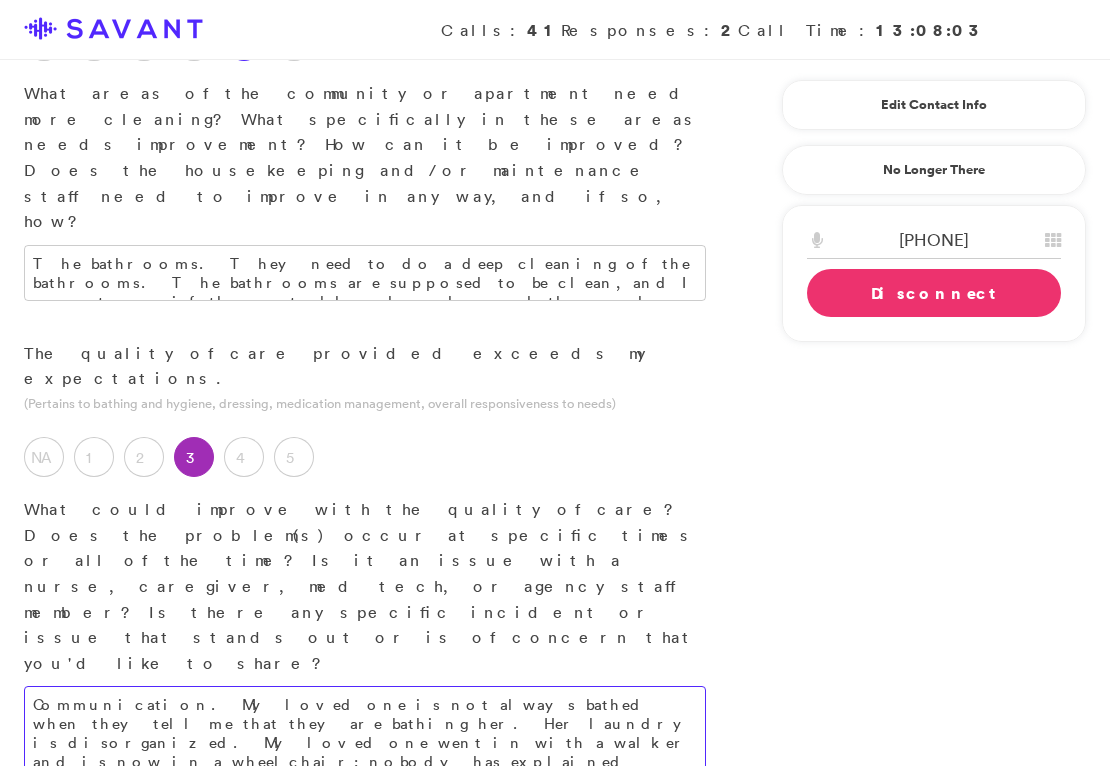 scroll, scrollTop: 1444, scrollLeft: 0, axis: vertical 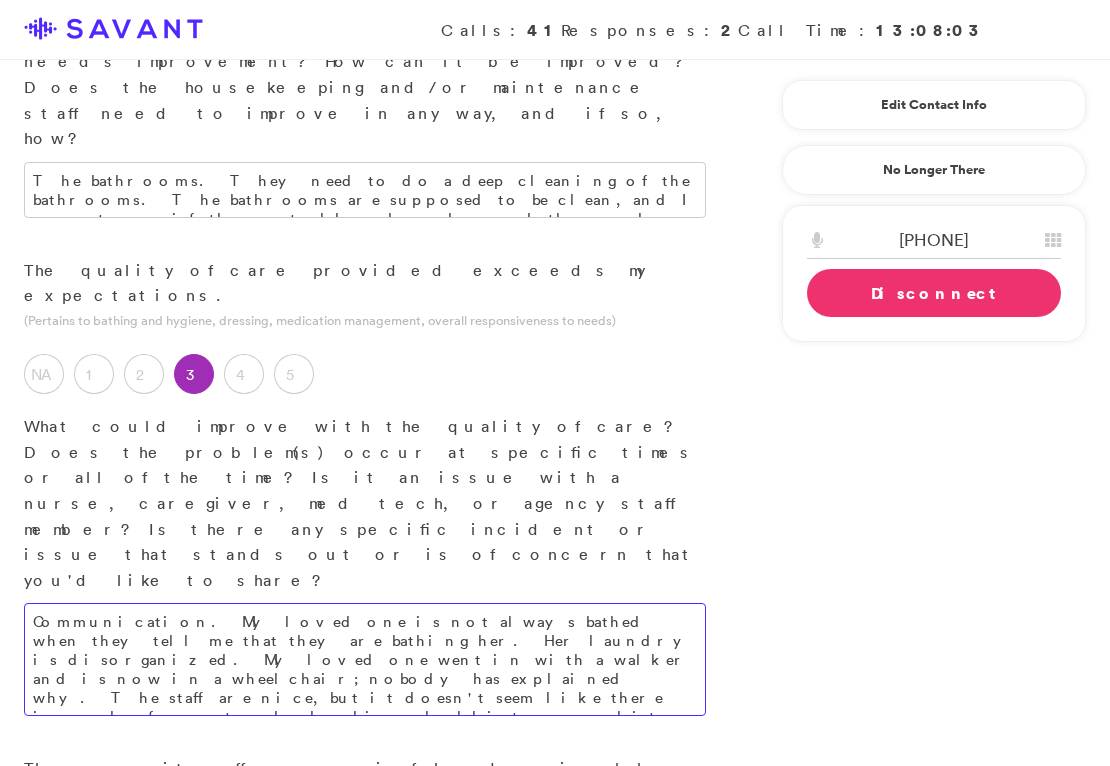 type on "Communication. My loved one is not always bathed when they tell me that they are bathing her. Her laundry is disorganized. My loved one went in with a walker and is now in a wheelchair; nobody has explained why. The staff are nice, but it doesn't seem like there is much of a system, leadership, checklist, or quality control. Very disorganized, no schedules for when tasks are supposed to be completed." 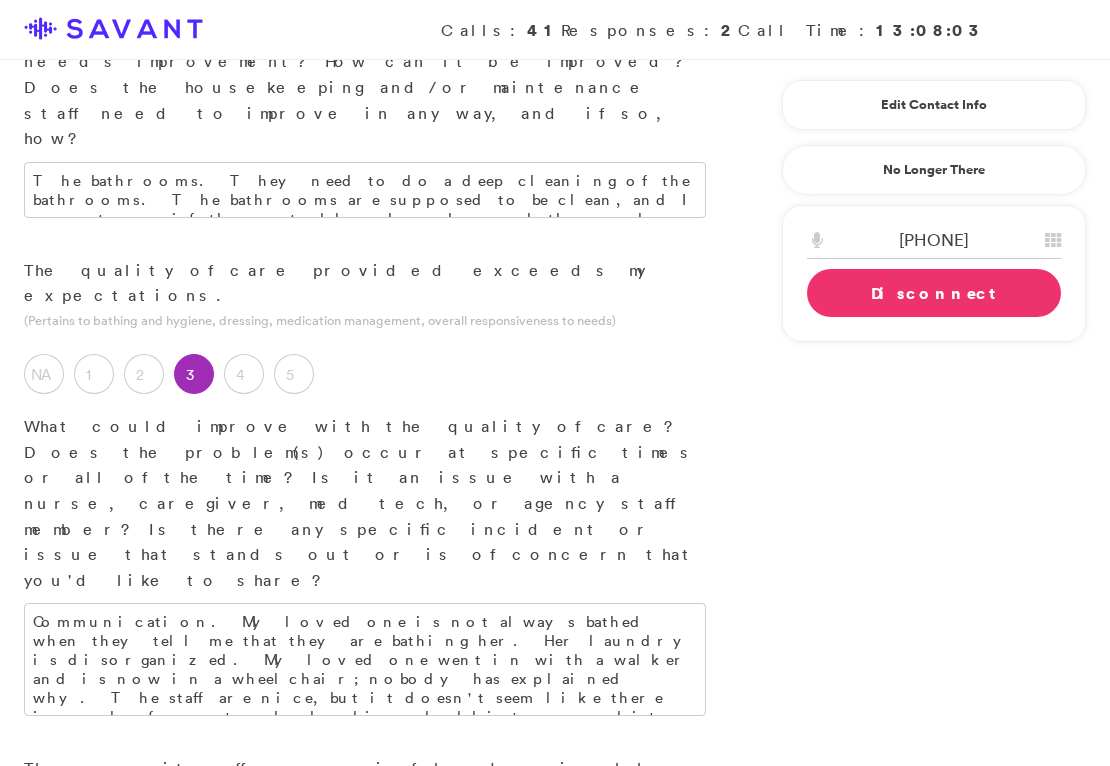 click at bounding box center [365, 938] 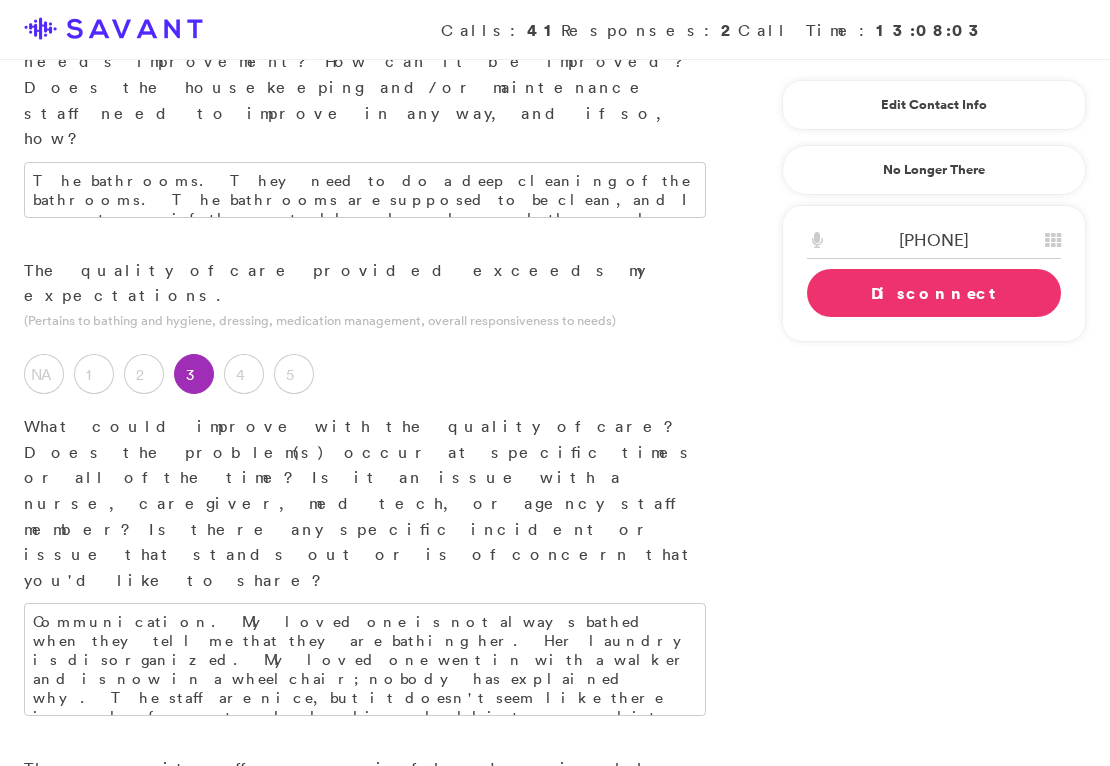 click on "3" at bounding box center (194, 873) 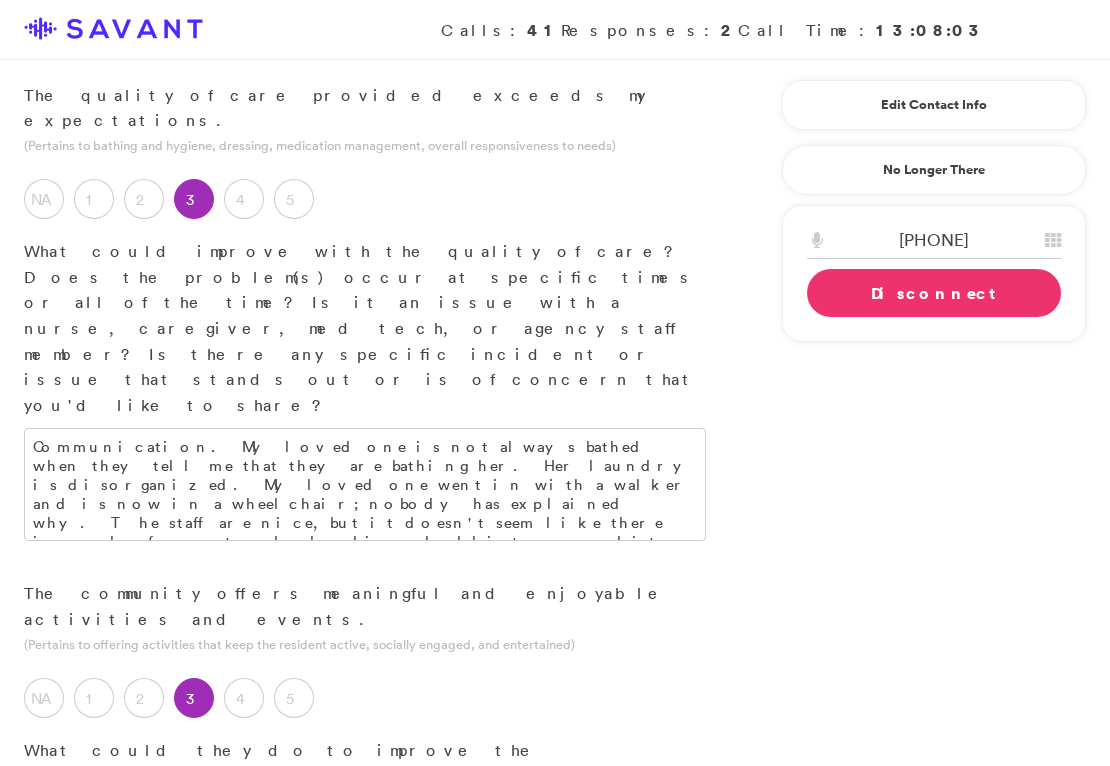 scroll, scrollTop: 1786, scrollLeft: 0, axis: vertical 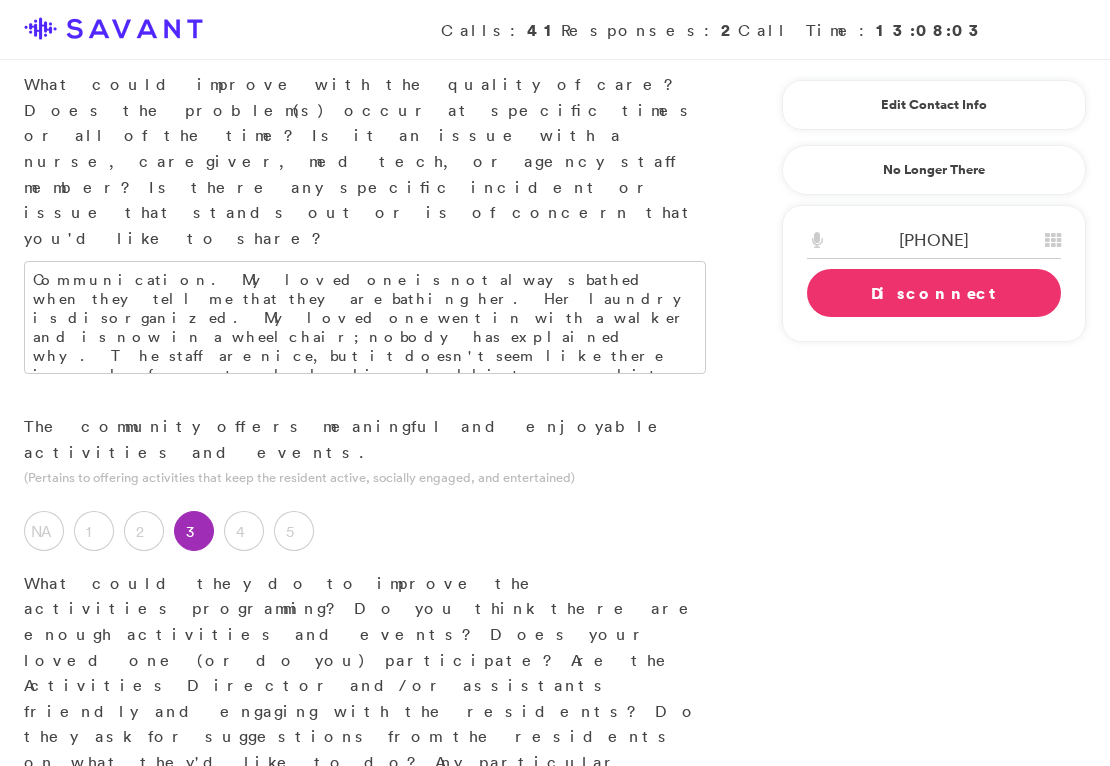 click at bounding box center [365, 1152] 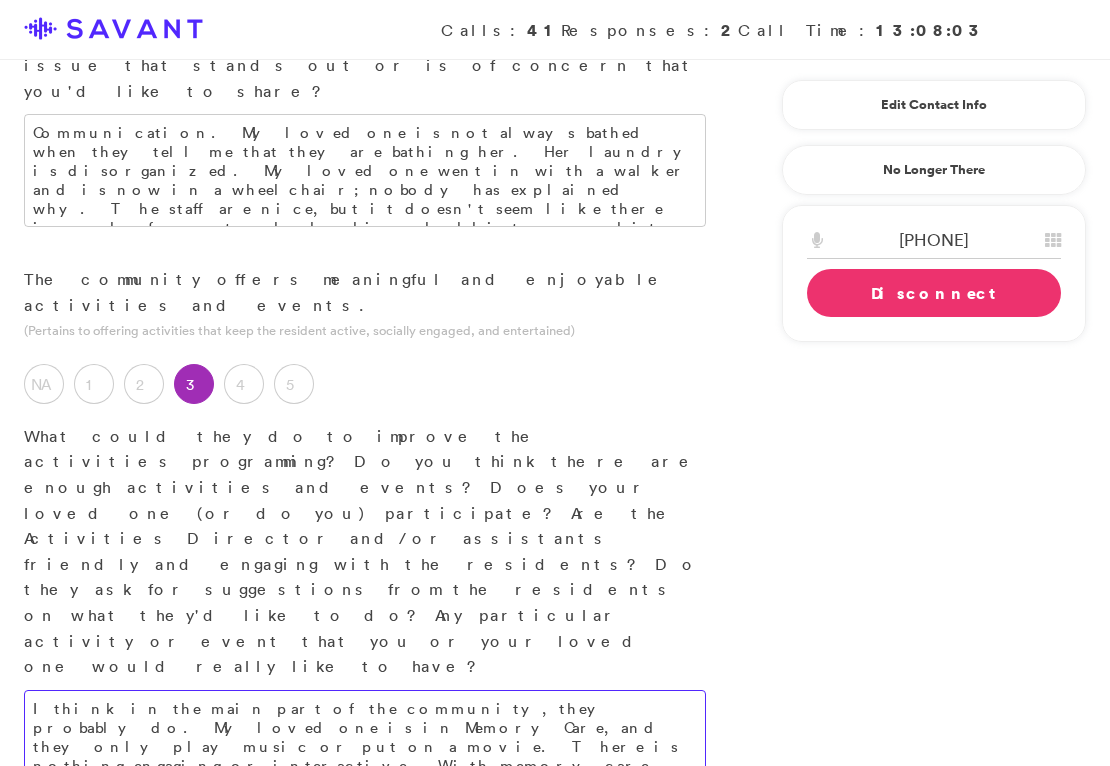 scroll, scrollTop: 1941, scrollLeft: 0, axis: vertical 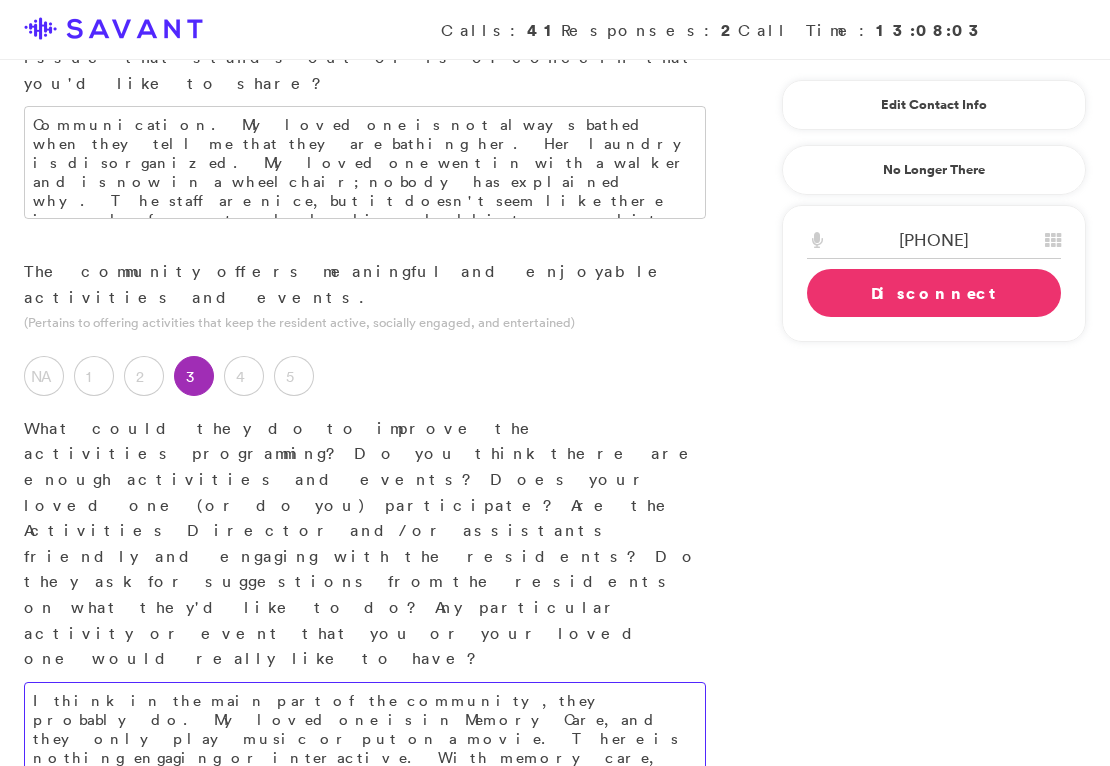 type on "I think in the main part of the community, they probably do. My loved one is in Memory Care, and they only play music or put on a movie. There is nothing engaging or interactive. With memory care, it's important to keep them mentally stimulated.
It's not necessarily the staff; it's just that there doesn't seem to be a sense of leadership or direction." 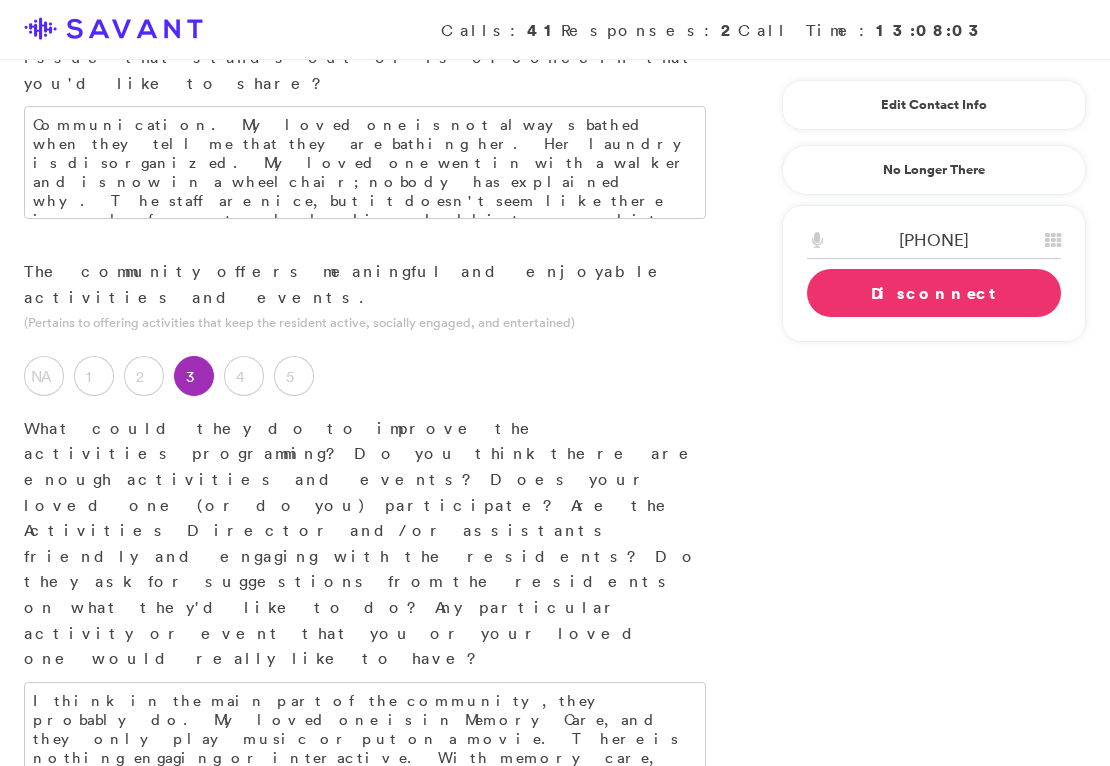 click at bounding box center (365, 1035) 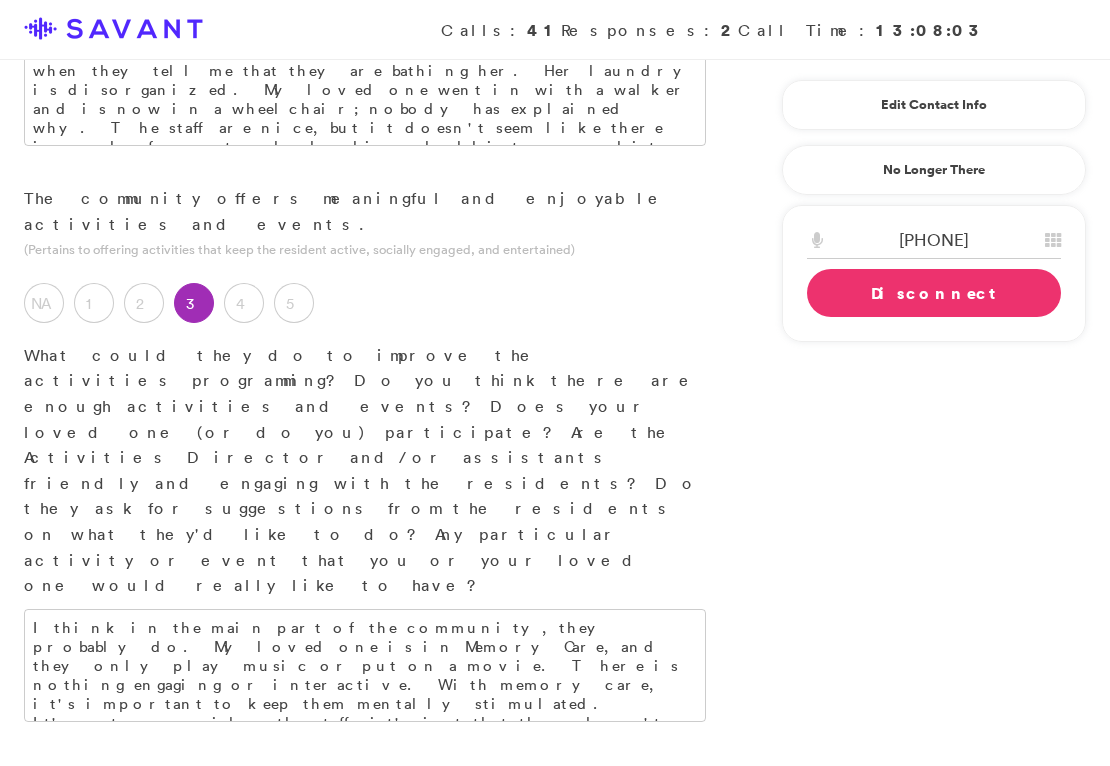 scroll, scrollTop: 2018, scrollLeft: 0, axis: vertical 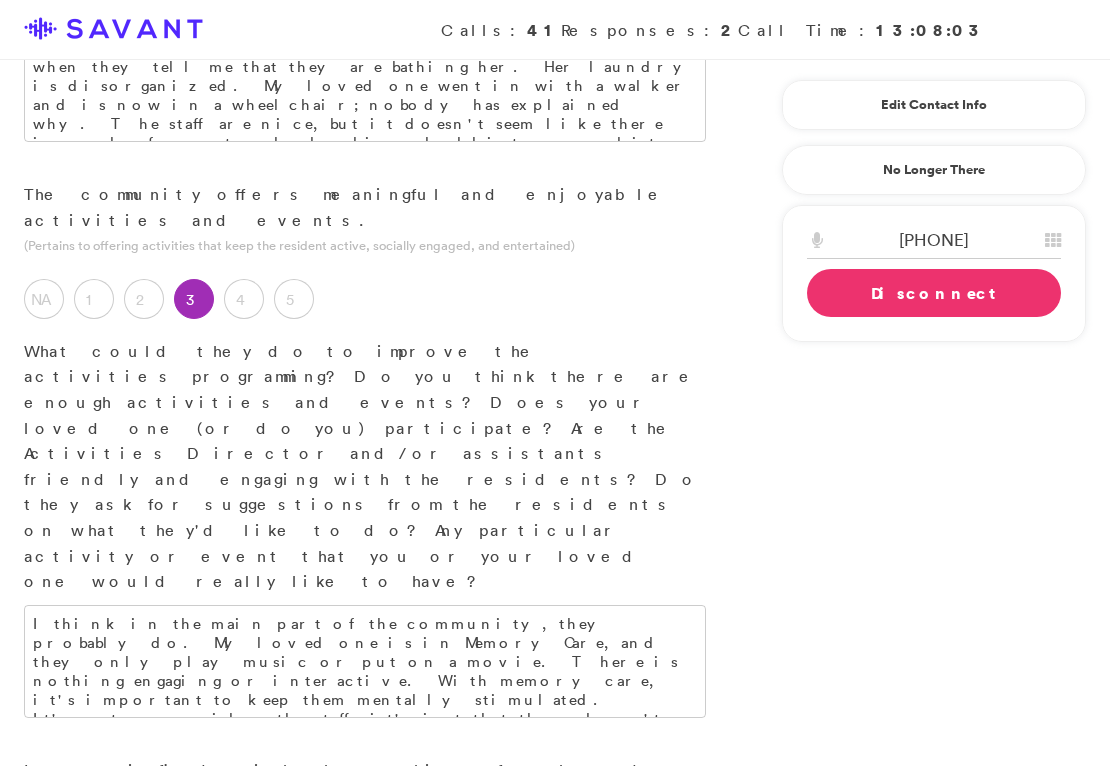 click on "4" at bounding box center [249, 898] 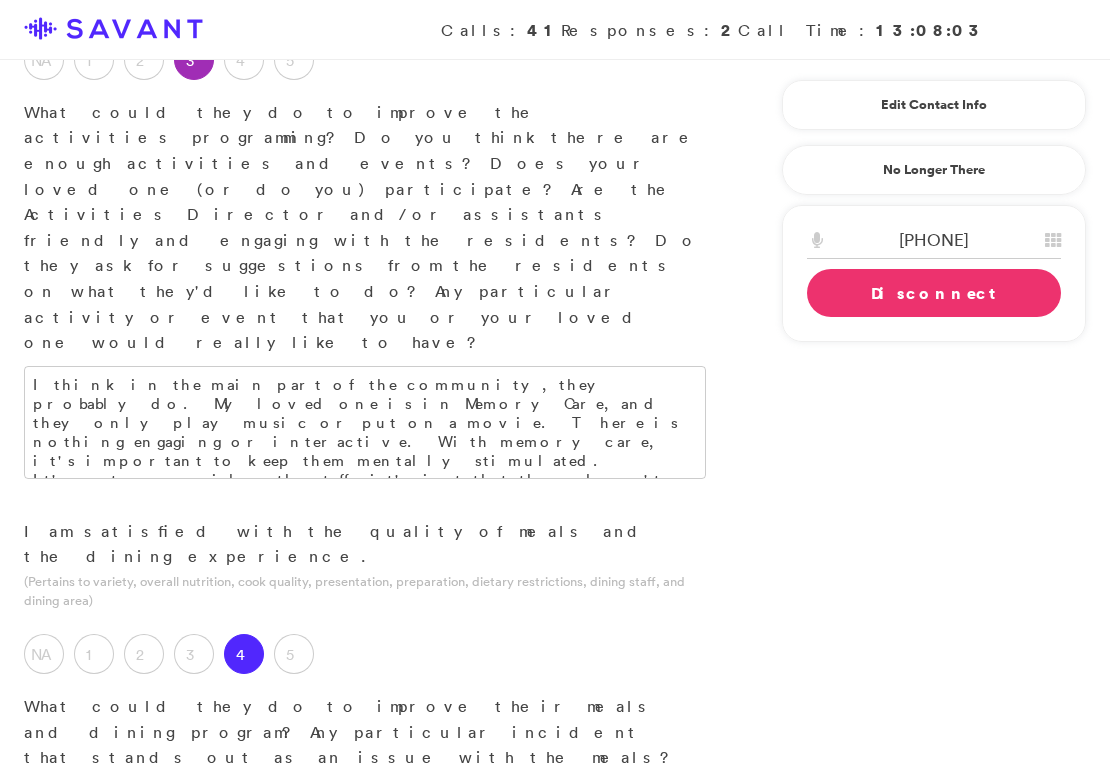 scroll, scrollTop: 2261, scrollLeft: 0, axis: vertical 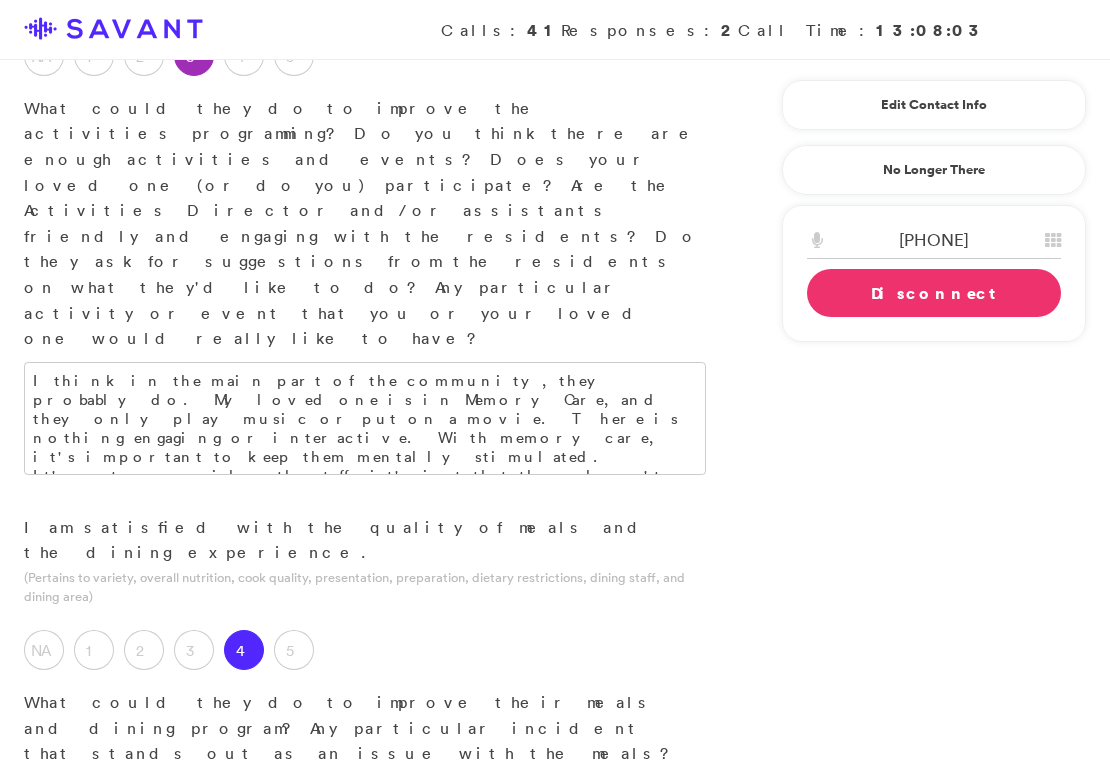 click at bounding box center [365, 1384] 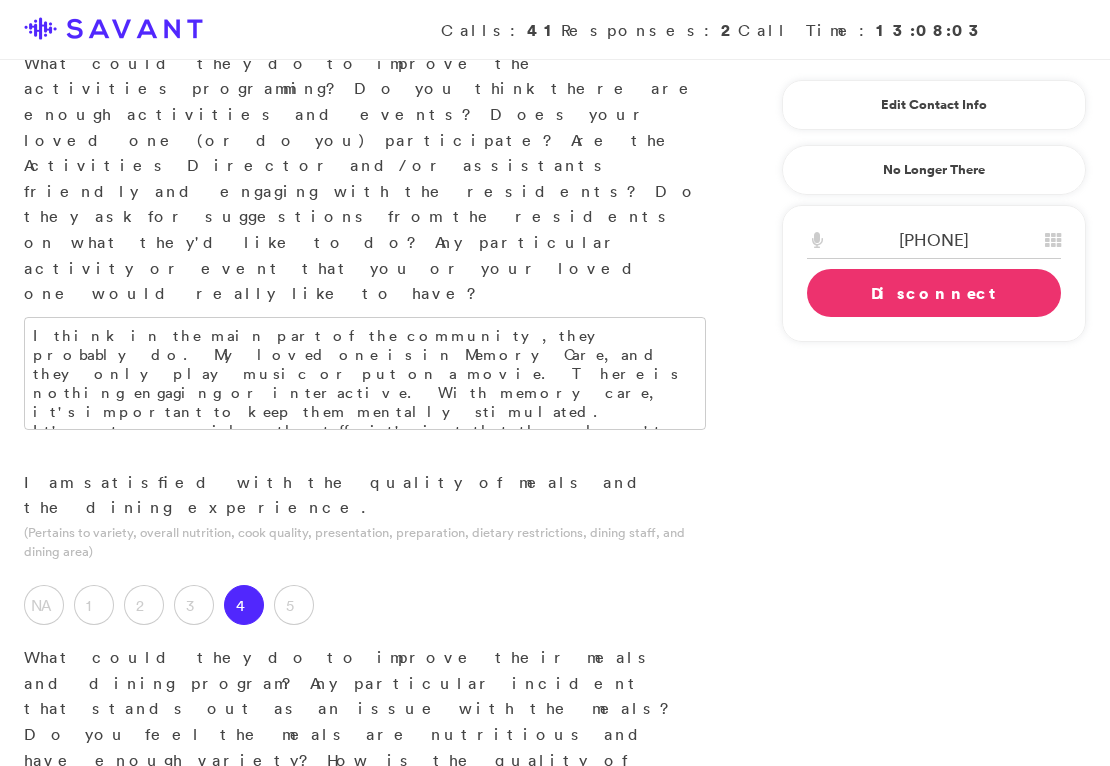 scroll, scrollTop: 2316, scrollLeft: 0, axis: vertical 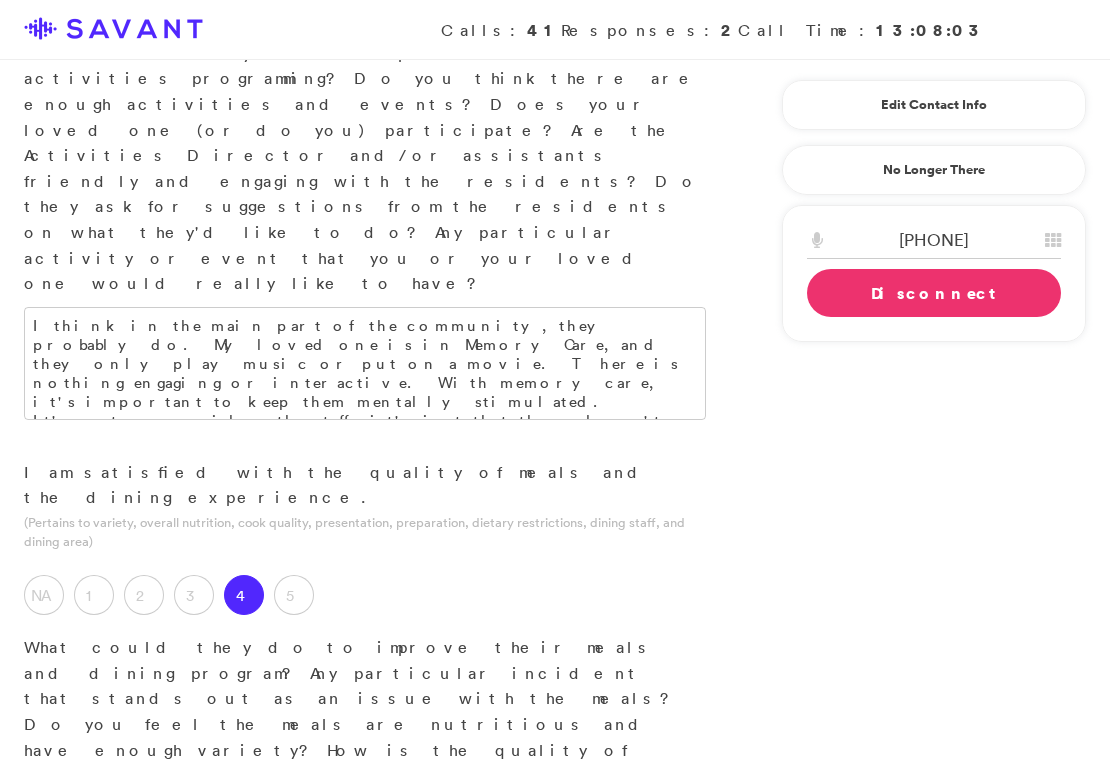 click on "3" at bounding box center (194, 1264) 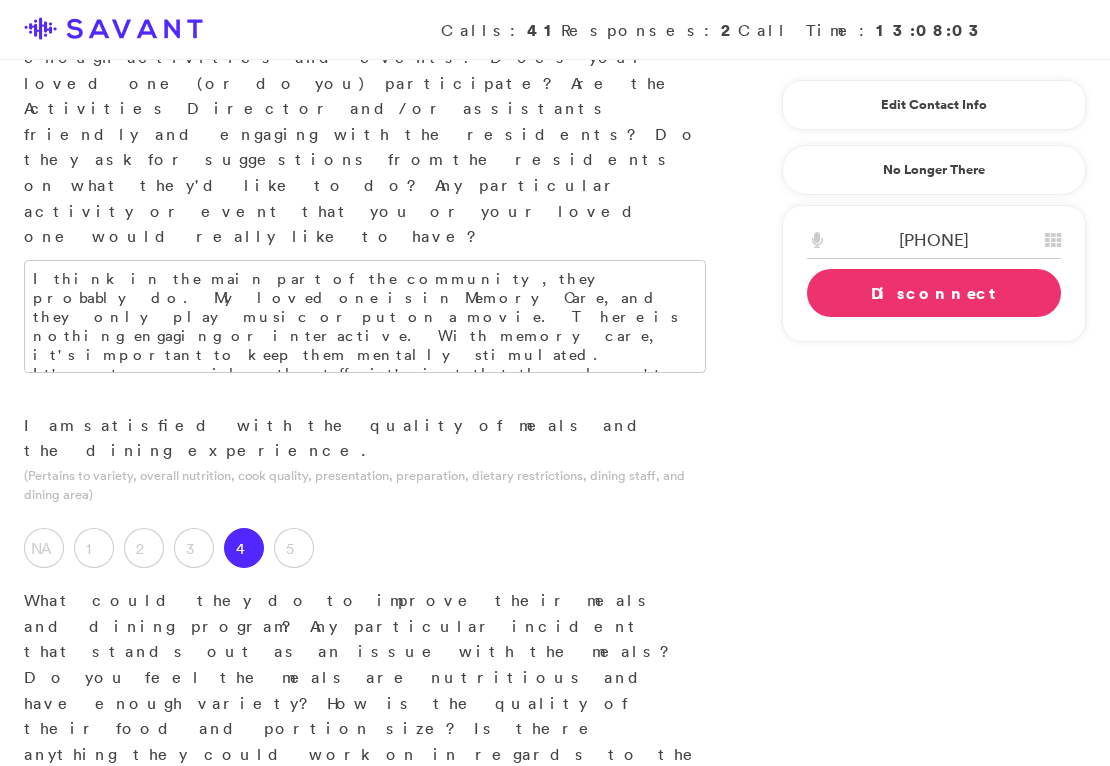 click at bounding box center (365, 1415) 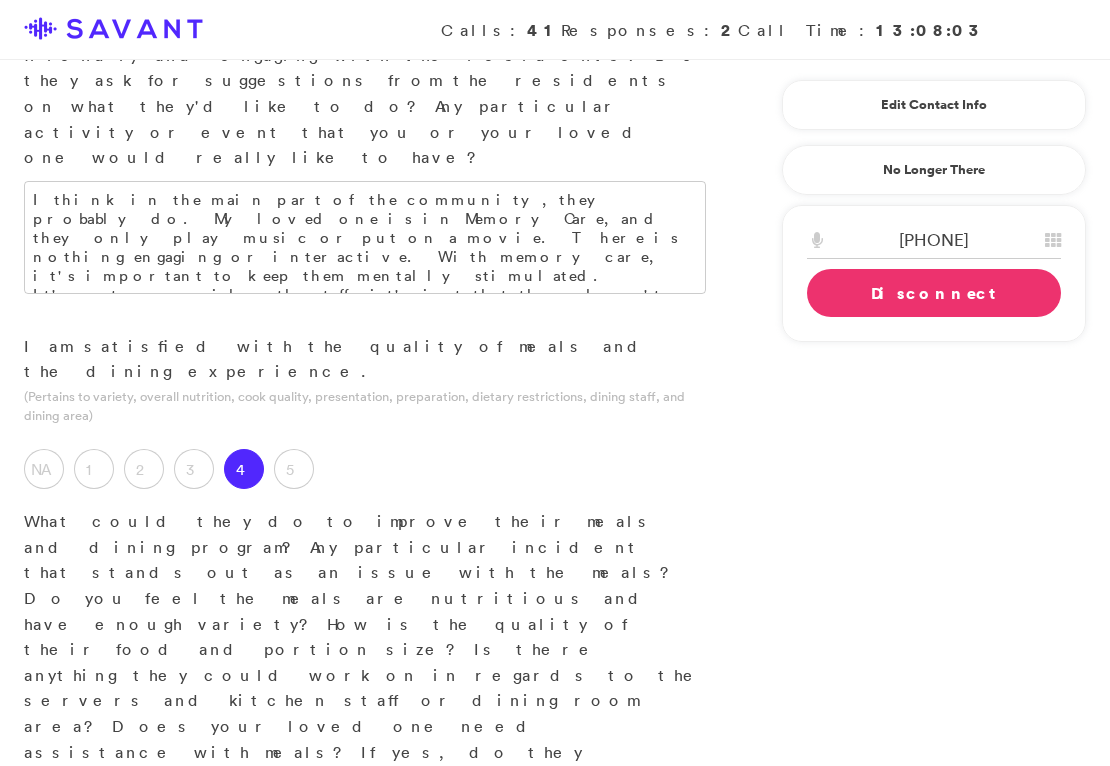 scroll, scrollTop: 2491, scrollLeft: 0, axis: vertical 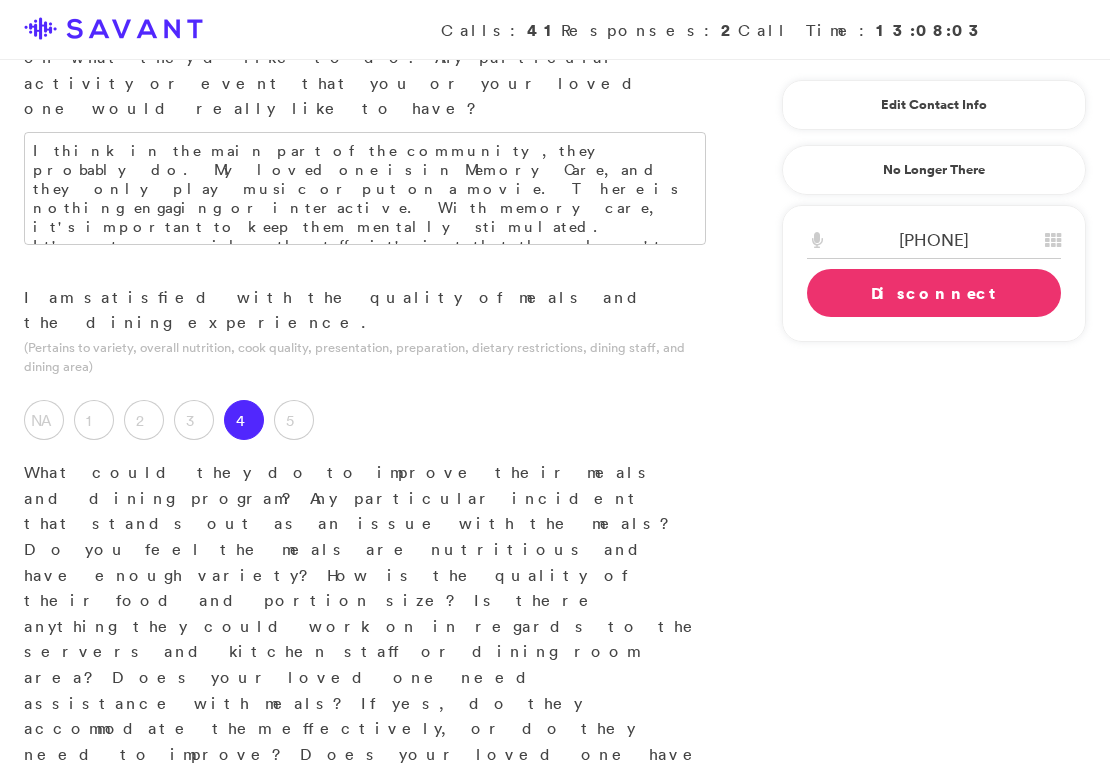 type on "It's a nice, small atmosphere. I wouldn't recommend the facility for someone in Memory Care." 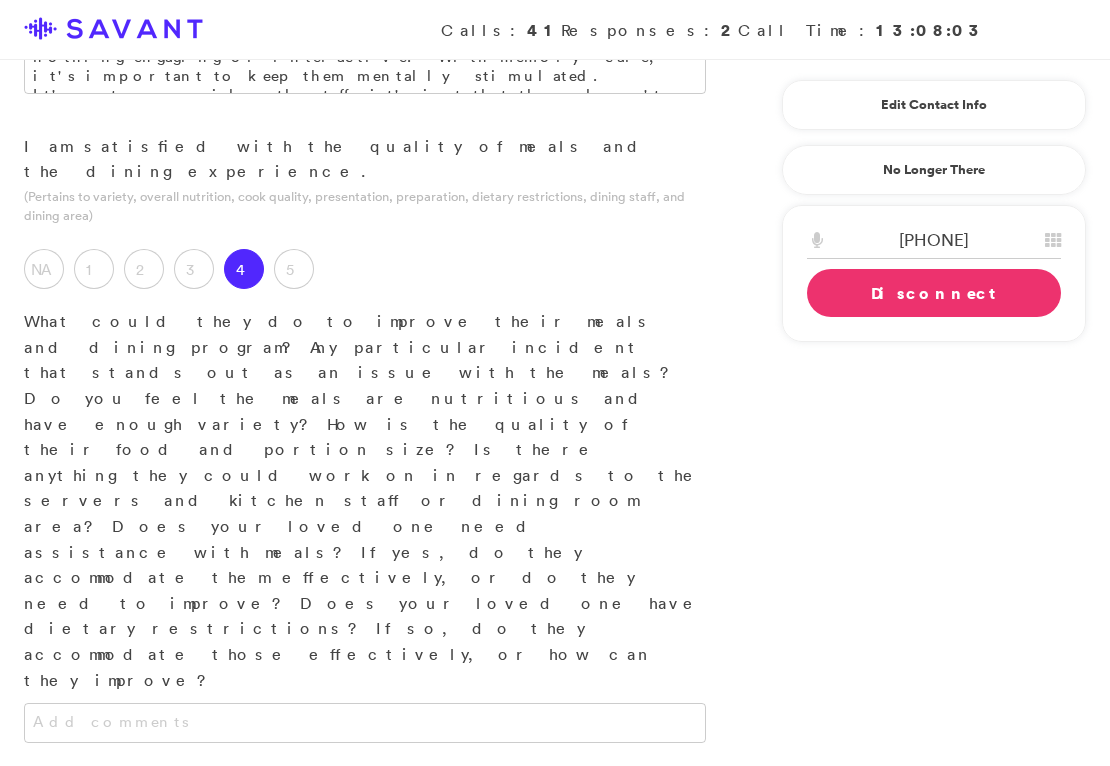 scroll, scrollTop: 2643, scrollLeft: 0, axis: vertical 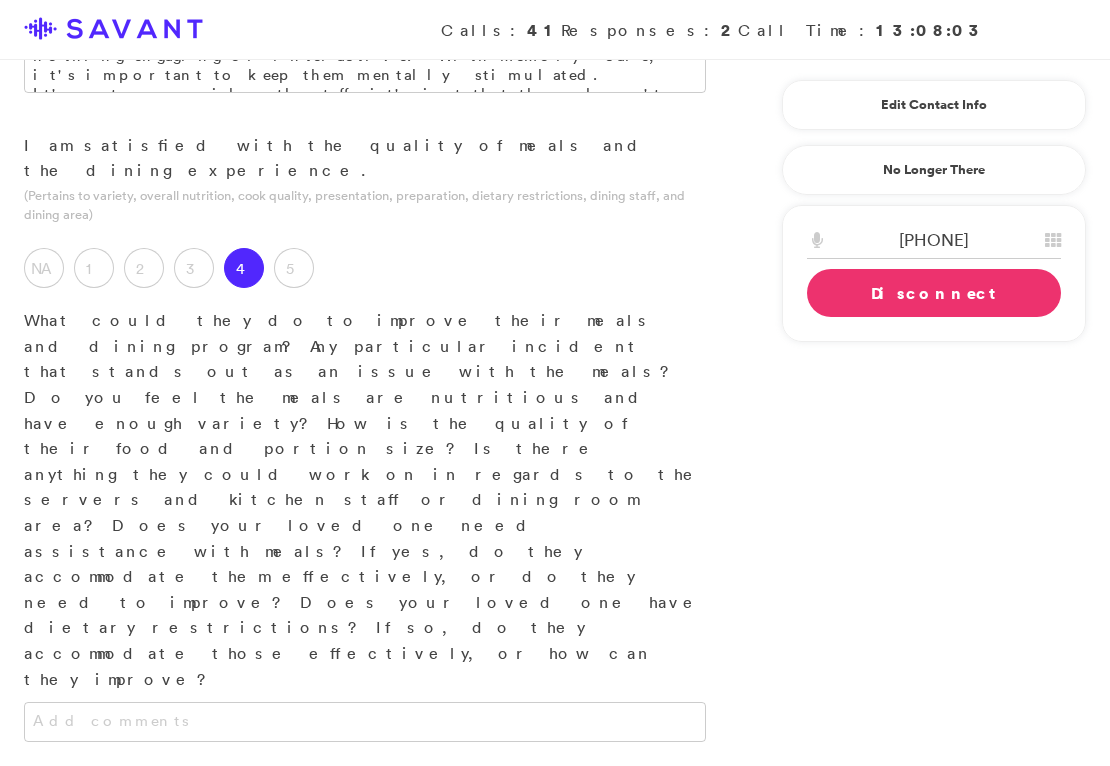 type on "Organization and leadership." 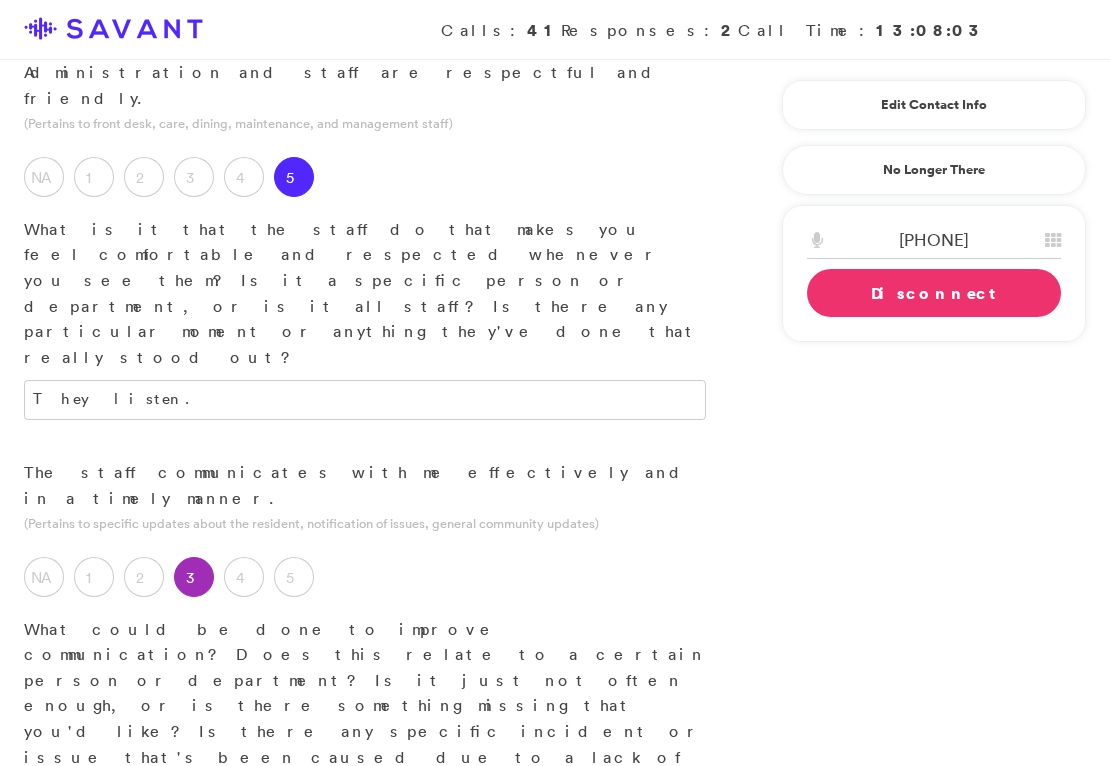 scroll, scrollTop: 383, scrollLeft: 0, axis: vertical 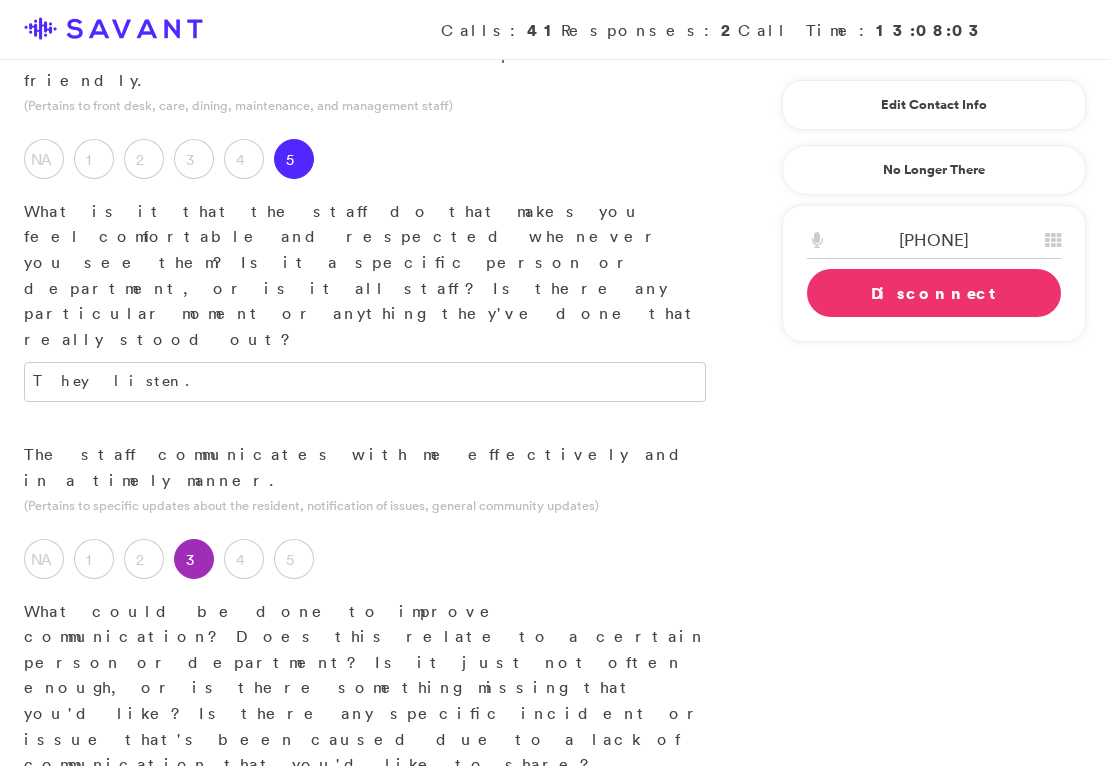click on "They could be more organized and have a leader. I think that there is nobody in charge; there is so much miscommunication with the staff. Staff will claim not to know what's happening, and it is apparent that they don't communicate internally." at bounding box center [365, 825] 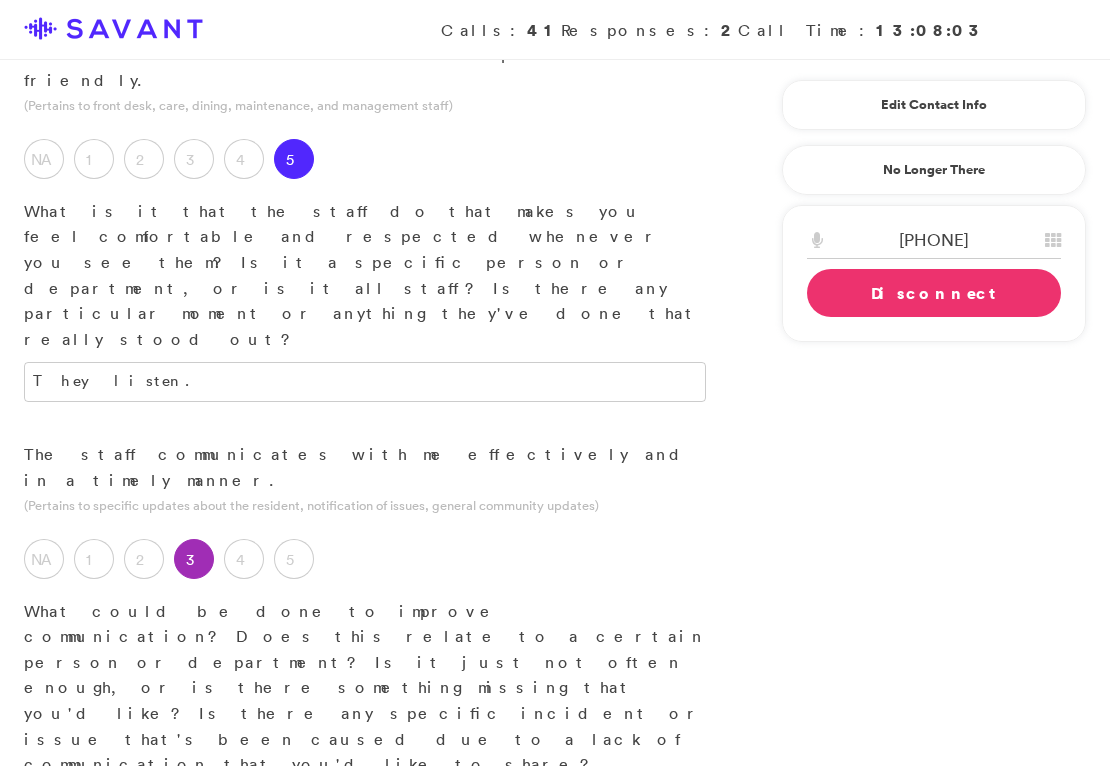 click on "They could be more organized and have a leader. I think that there is nobody in charge; there is so much miscommunication with the staff. Staff will claim not to know what's happening, and it is apparent that they don't communicate internally.
I randomly received a text about a urine test, and when I questioned what the context of the text was, none of the staff seemed to know. However, a few days later, I received a phone call that they had ordered medication for my loved one." at bounding box center (365, 863) 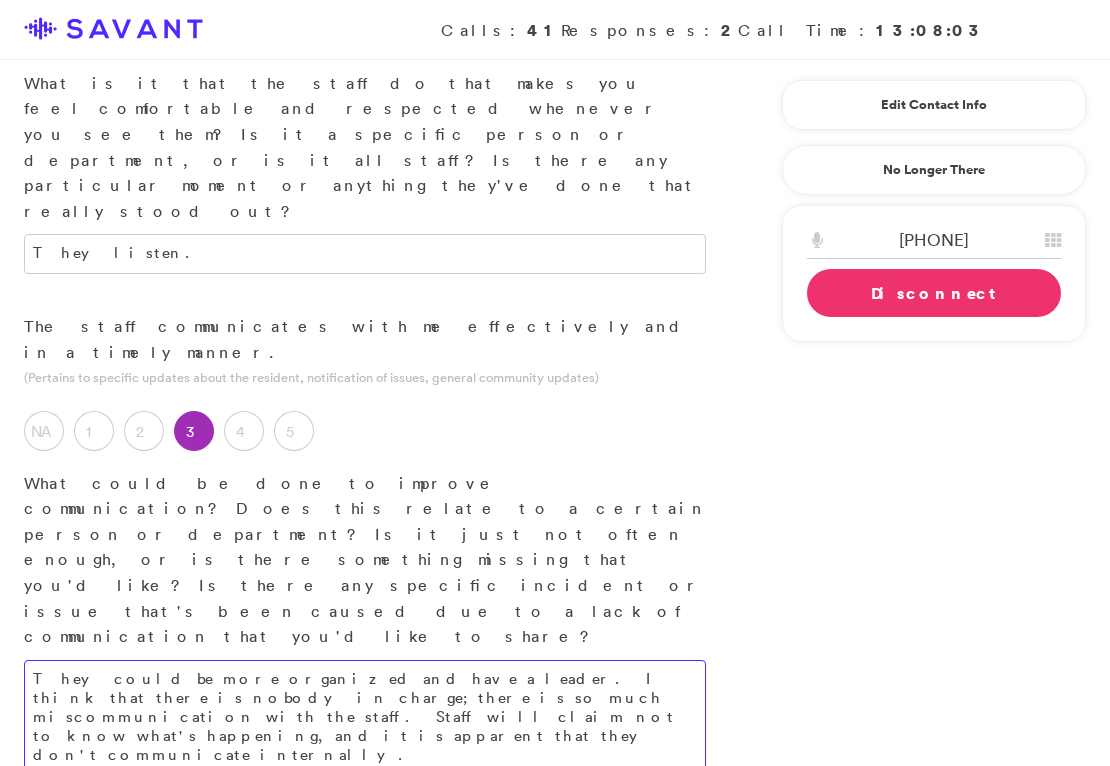 scroll, scrollTop: 536, scrollLeft: 0, axis: vertical 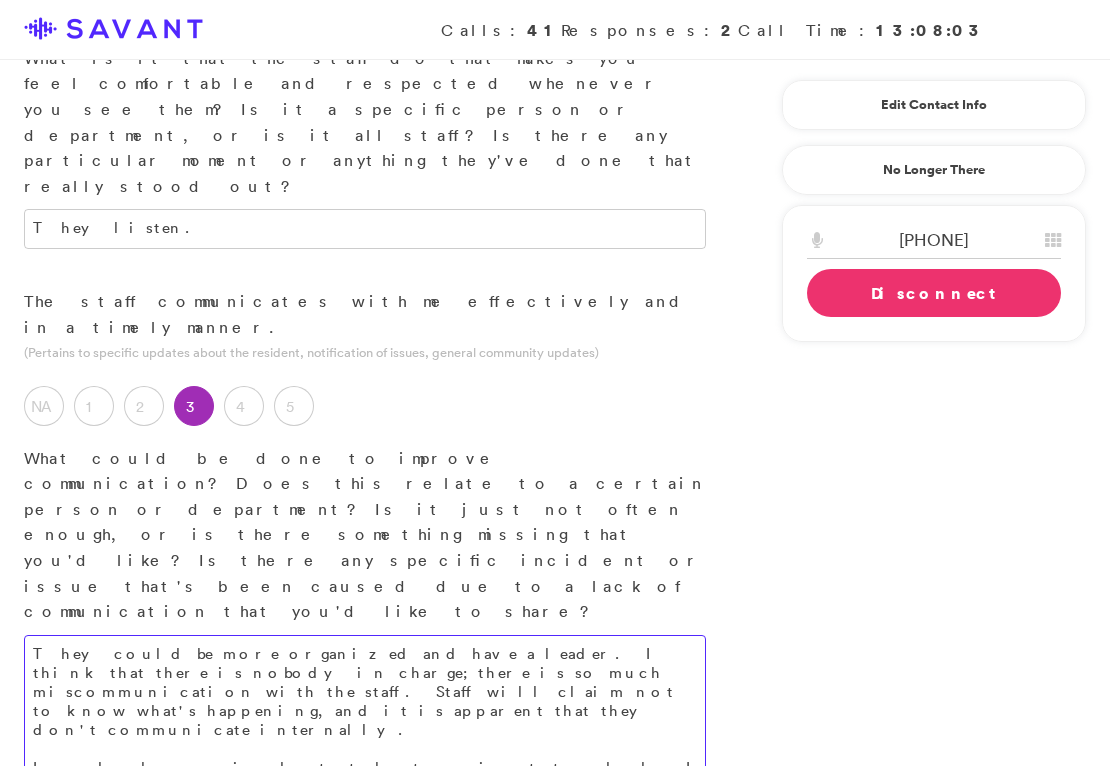 click on "They could be more organized and have a leader. I think that there is nobody in charge; there is so much miscommunication with the staff. Staff will claim not to know what's happening, and it is apparent that they don't communicate internally.
I randomly received a text about a urine test, and when I questioned what the context of the text was, none of the staff seemed to know. However, a few days later, I received a phone call that they had ordered medication for my loved one. They said there was cultures and bacteria present in the urine. There was no communication about my loved one's symptoms. This was a surprise to me.
I had mentioned to one of the girls assisting my mother that I had thought she might have a UTI. The woman responded, "Well, duh, her urine was so dark."  My first reaction was, "Why didn't anyone notice this sooner or say something?"" at bounding box center (365, 758) 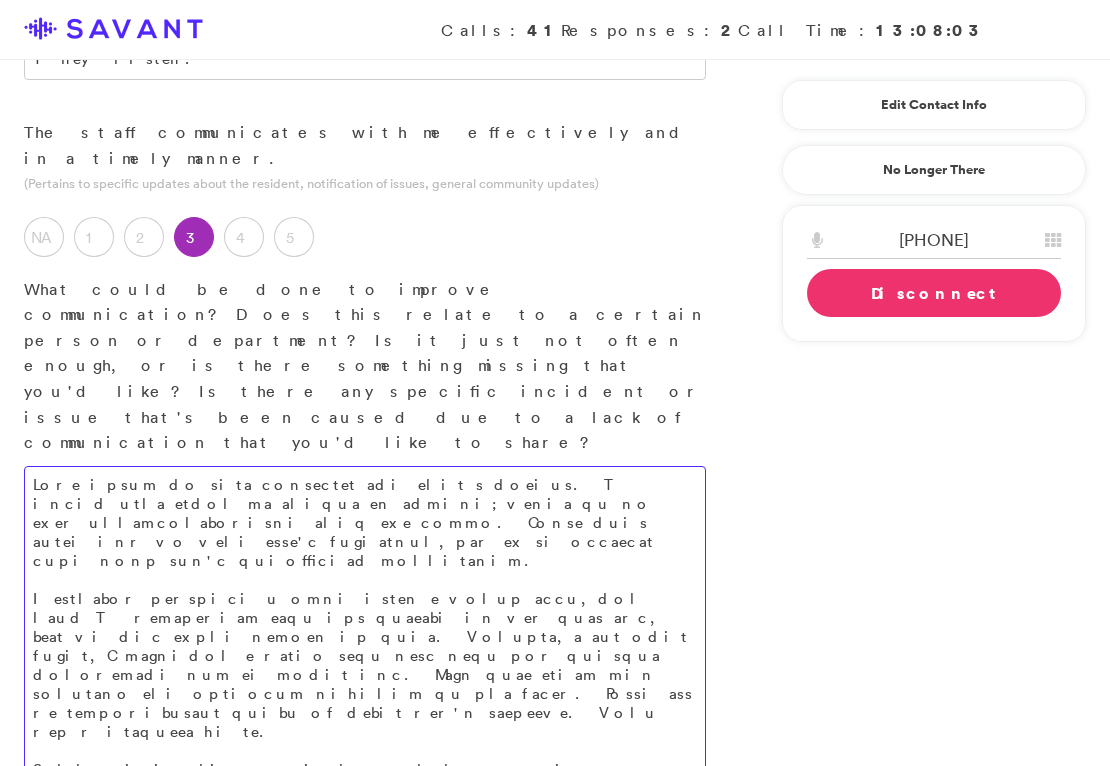 scroll, scrollTop: 706, scrollLeft: 0, axis: vertical 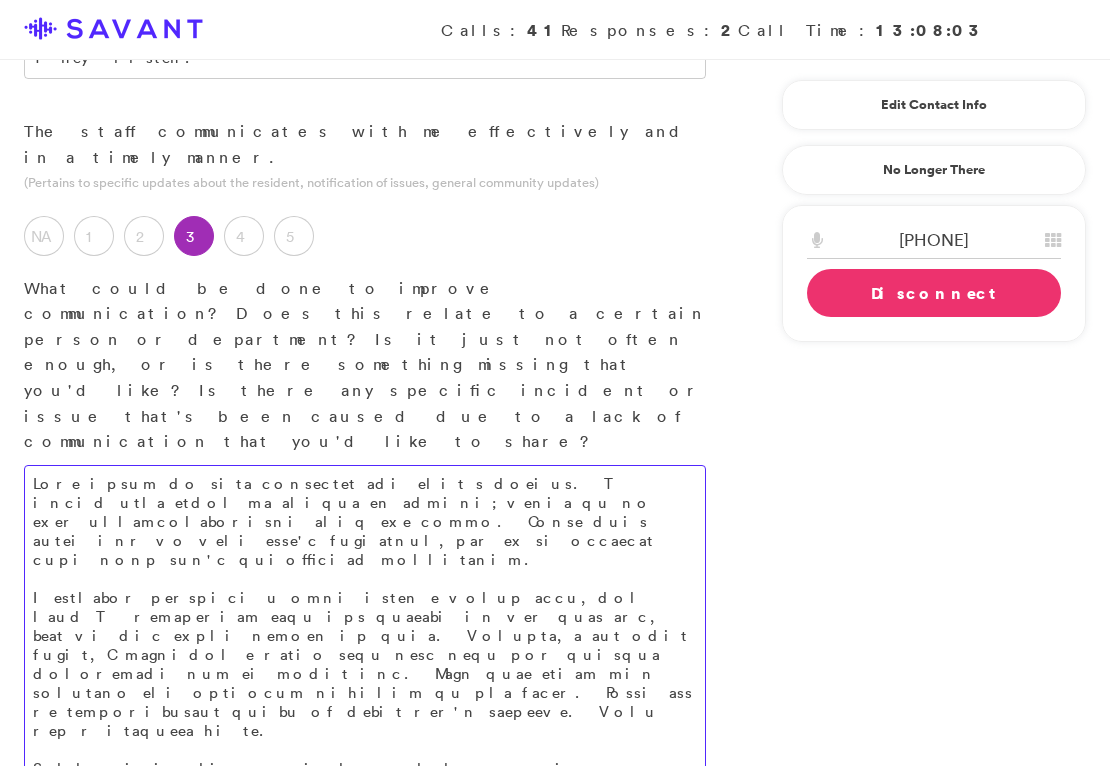 click at bounding box center [365, 702] 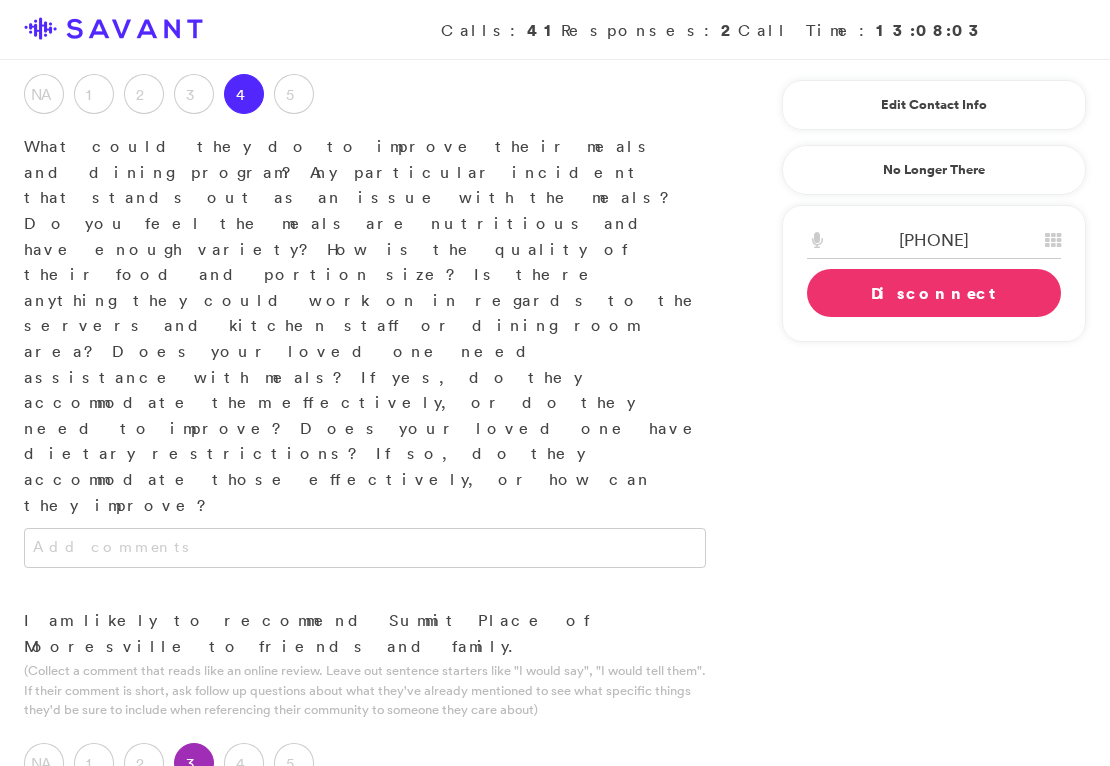 scroll, scrollTop: 3431, scrollLeft: 0, axis: vertical 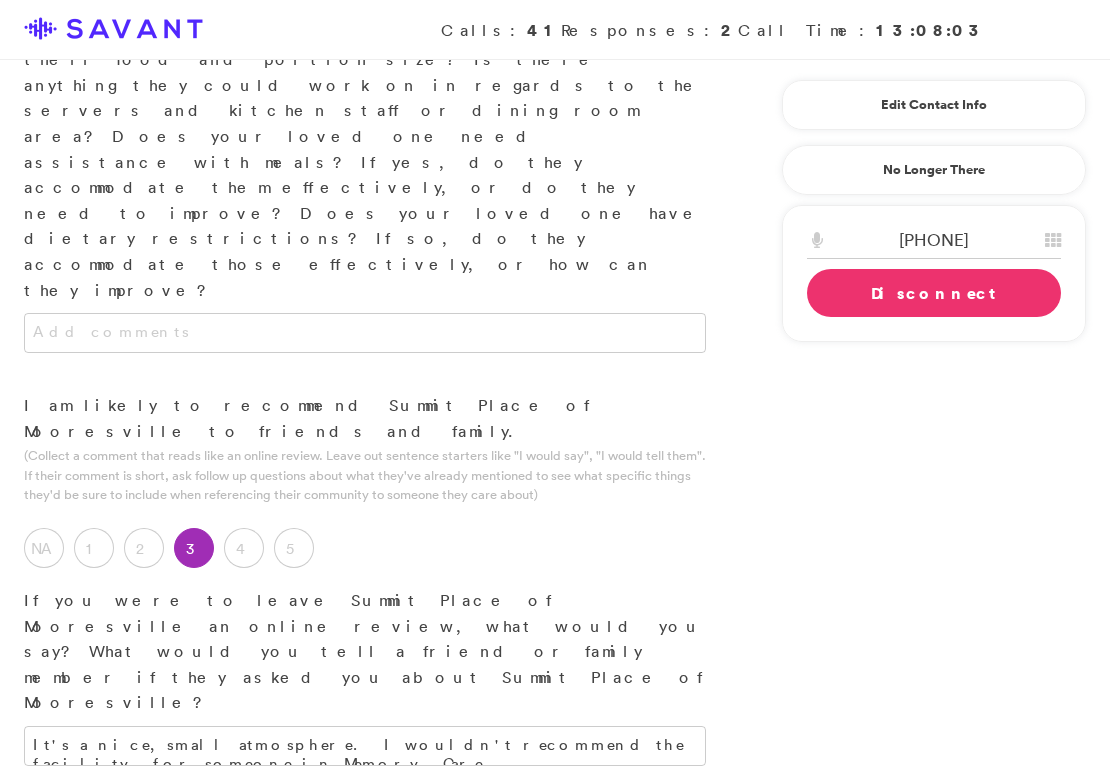 click on "Move Out Threat" at bounding box center (225, 1453) 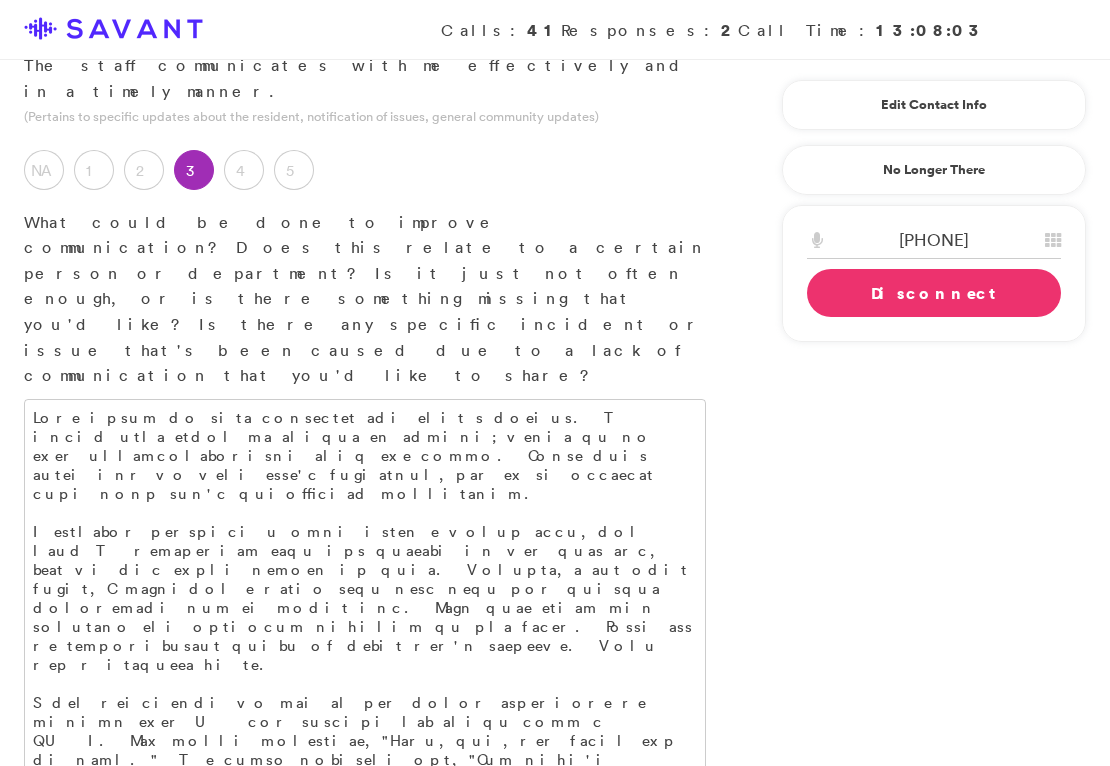 scroll, scrollTop: 785, scrollLeft: 0, axis: vertical 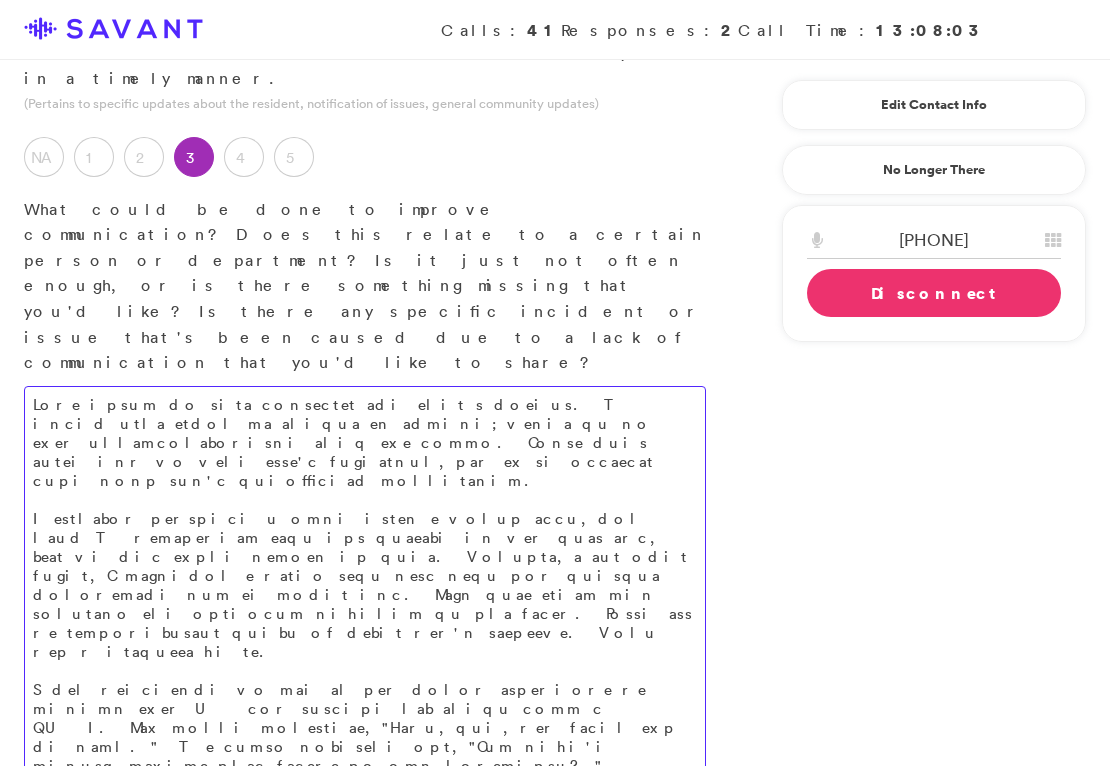 click at bounding box center [365, 623] 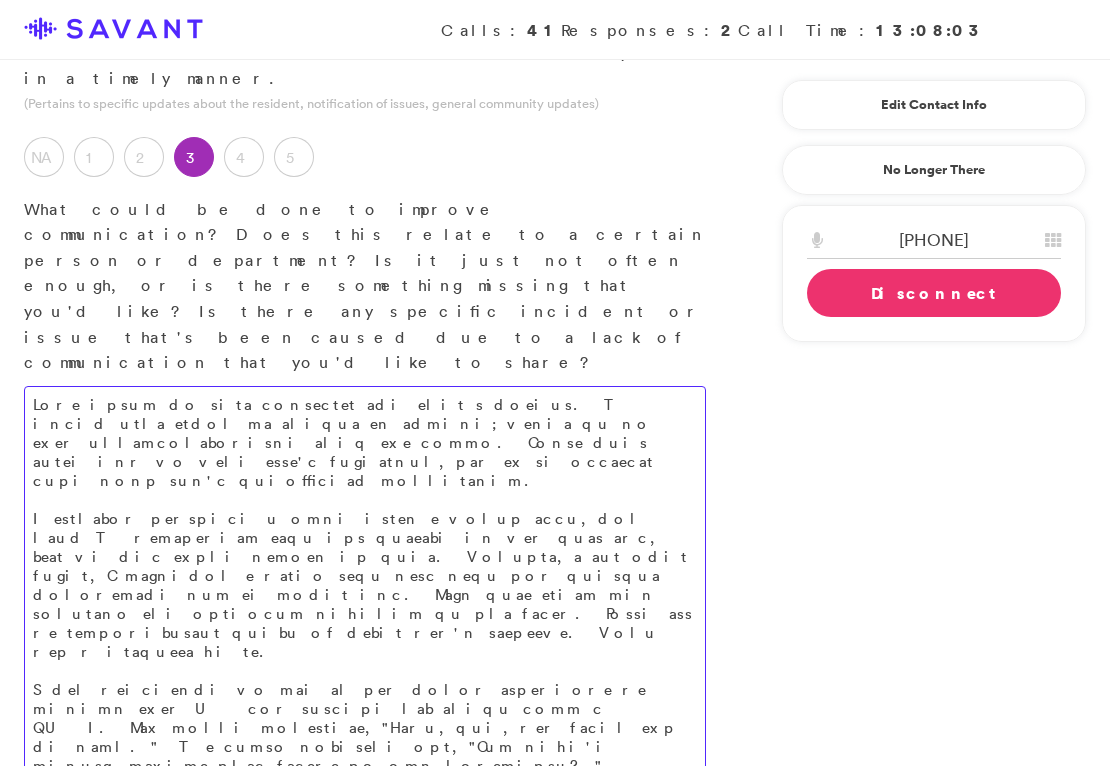 click at bounding box center (365, 661) 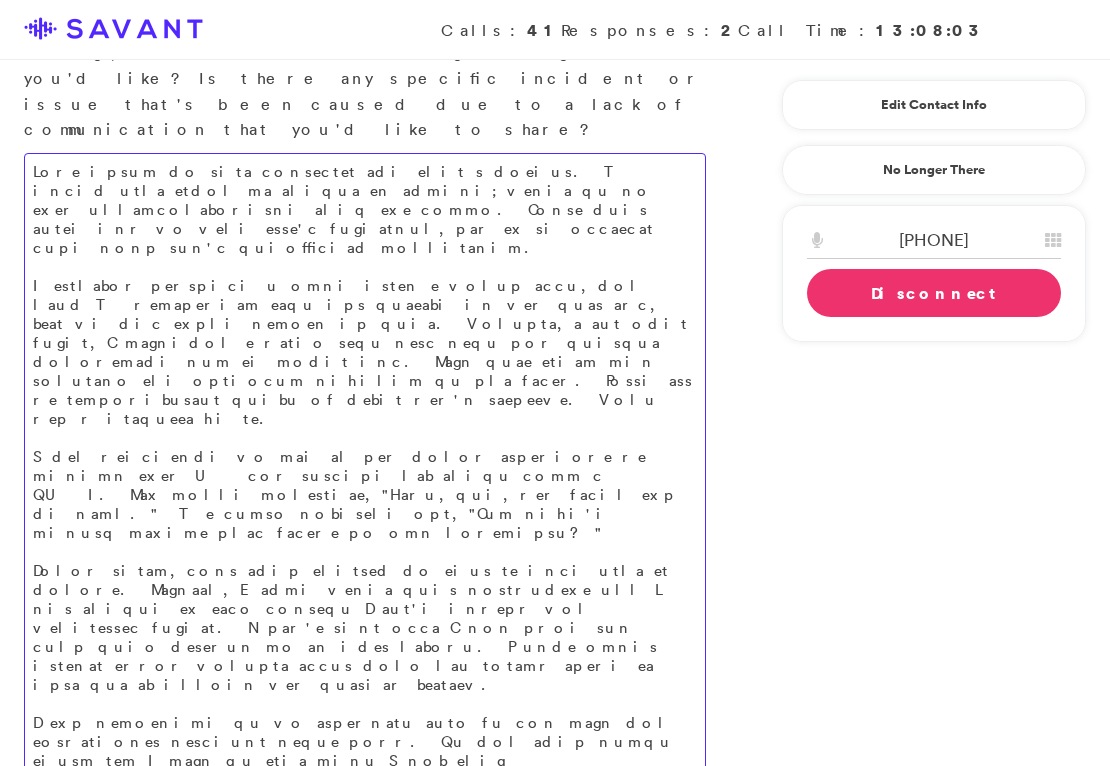 scroll, scrollTop: 1019, scrollLeft: 0, axis: vertical 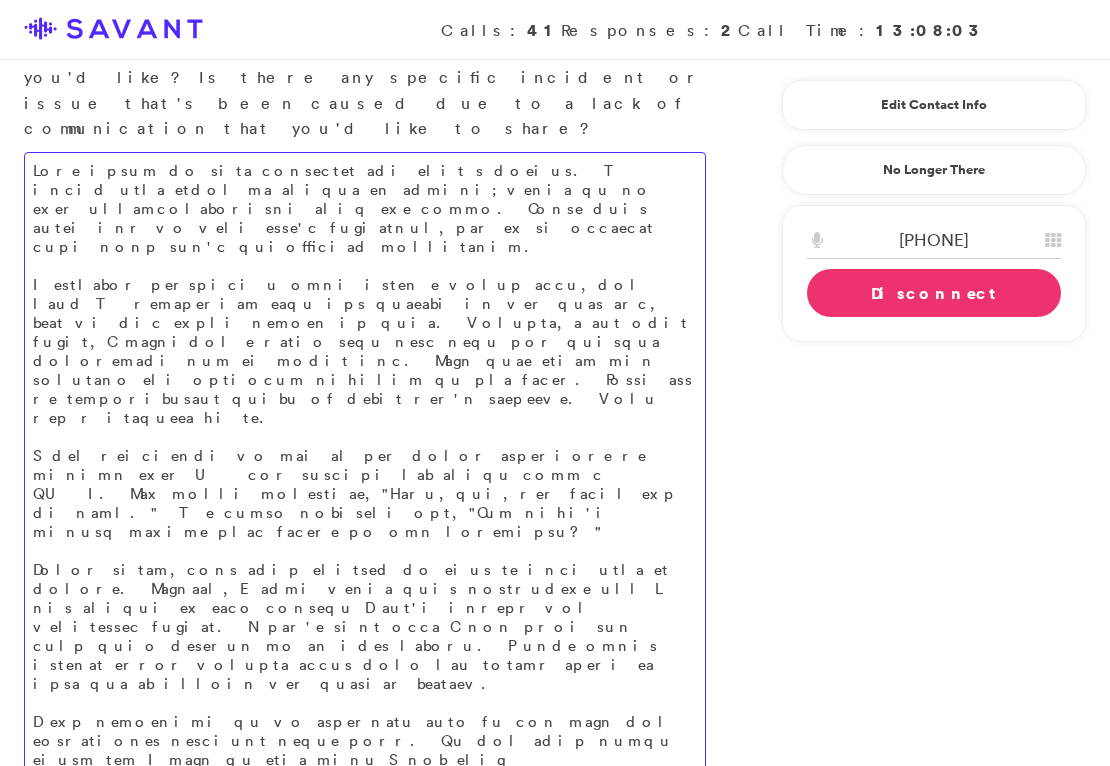click at bounding box center [365, 493] 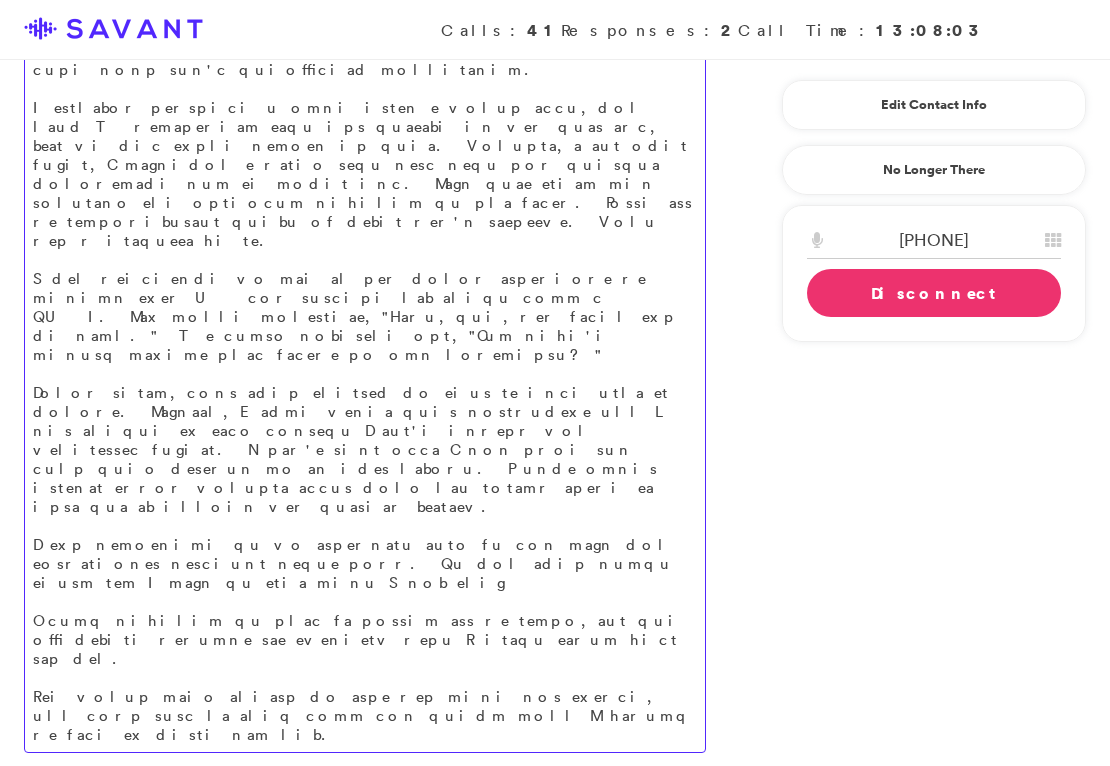 scroll, scrollTop: 1200, scrollLeft: 0, axis: vertical 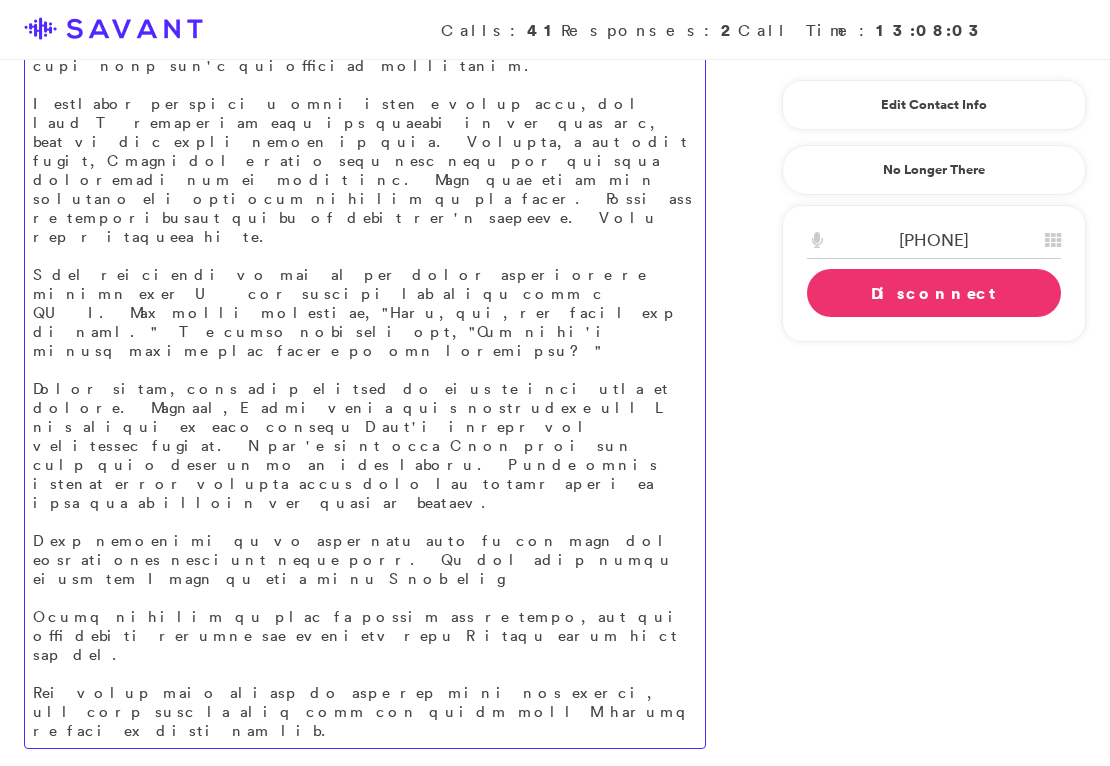 click at bounding box center [365, 360] 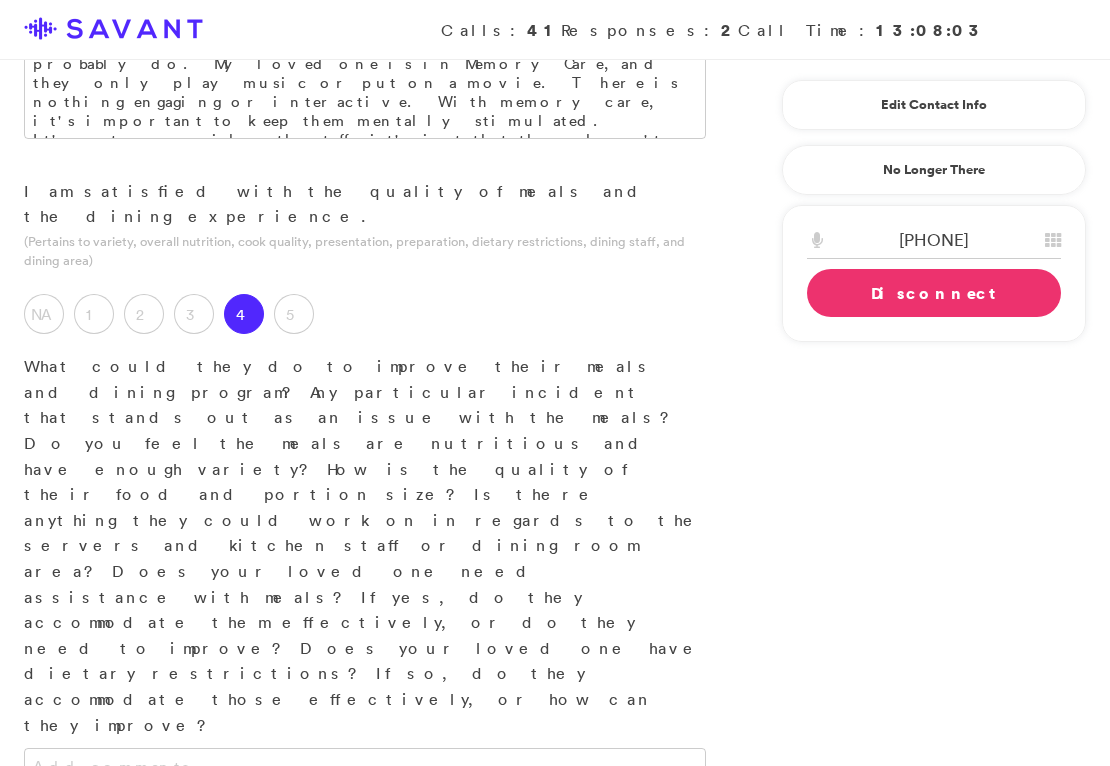 scroll, scrollTop: 3340, scrollLeft: 0, axis: vertical 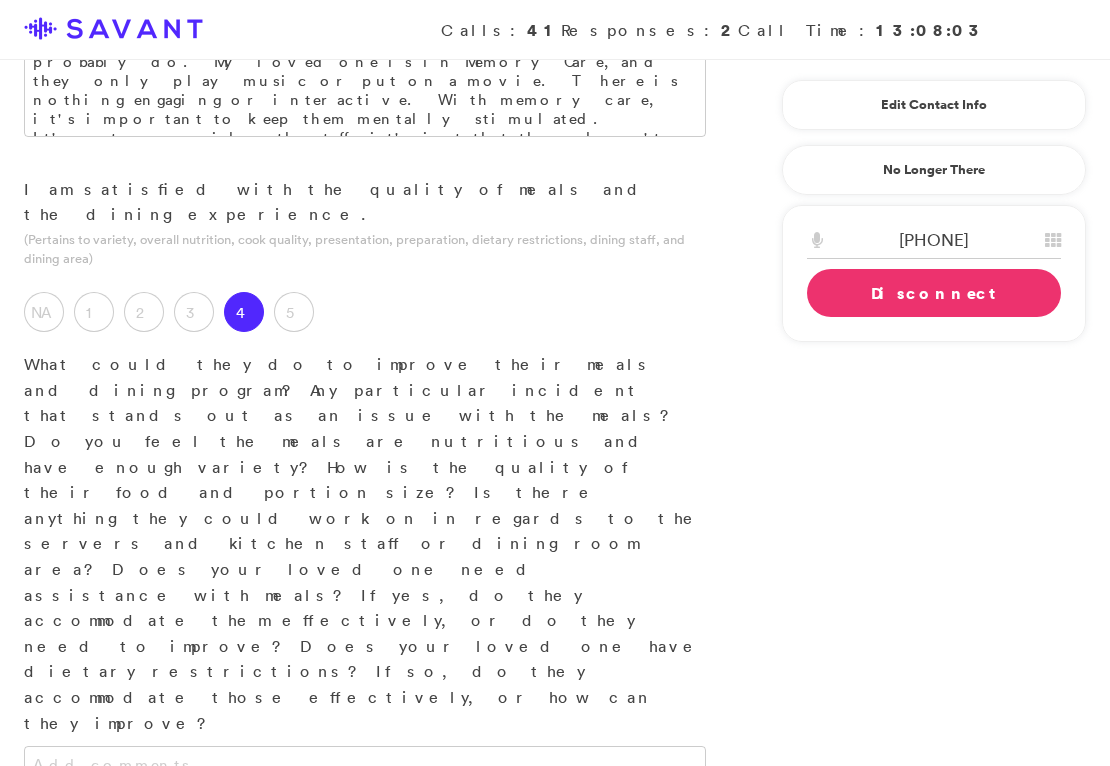 type on "They could be more organized and have a leader. I think that there is nobody in charge; there is so much miscommunication with the staff. Staff will claim not to know what's happening, and it is apparent that they don't communicate internally.
I randomly received a text about a urine test, and when I questioned what the context of the text was, none of the staff seemed to know. However, a few days later, I received a phone call that they had ordered medication for my loved one. They said there was cultures and bacteria present in the urine. There was no communication about my loved one's symptoms. This was a surprise to me.
I had mentioned to one of the girls assisting my mother that I had thought she might have a UTI. The woman responded, "Well, duh, her urine was so dark."  My first reaction was, "Why didn't anyone notice this sooner or say something?"
Every month, they keep telling me that my bill will be online. However, I have asked them repeatedly how I can access my bill because I can't access..." 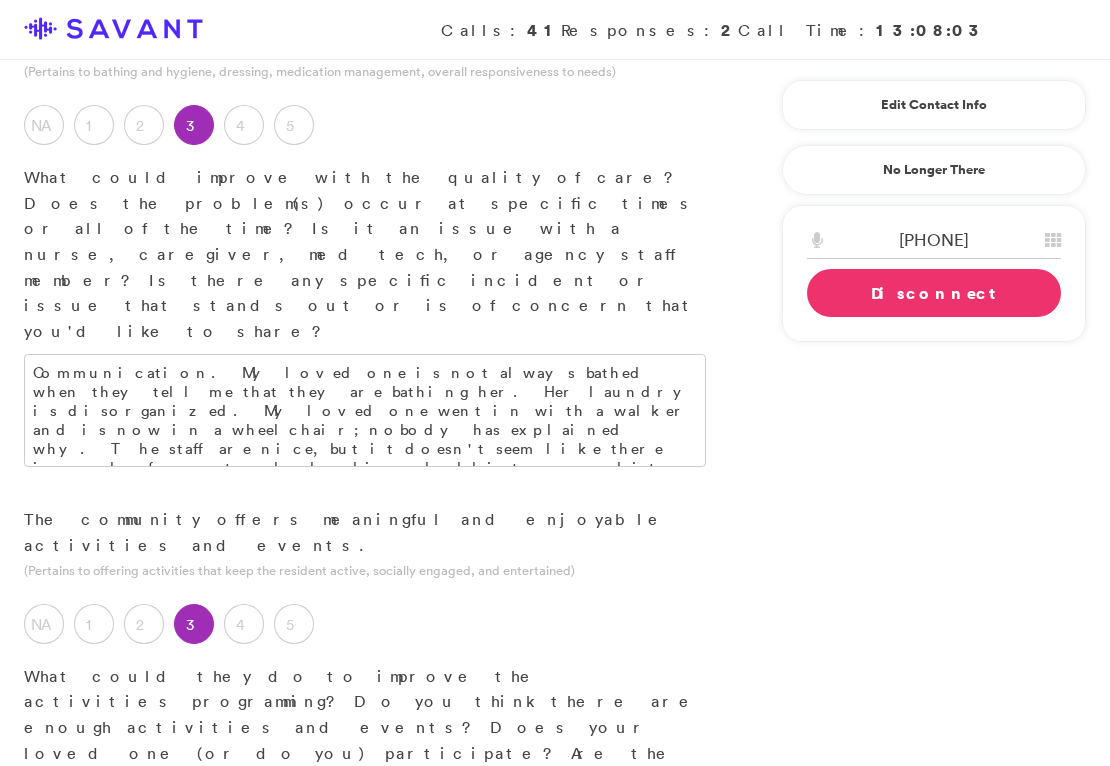 scroll, scrollTop: 2432, scrollLeft: 0, axis: vertical 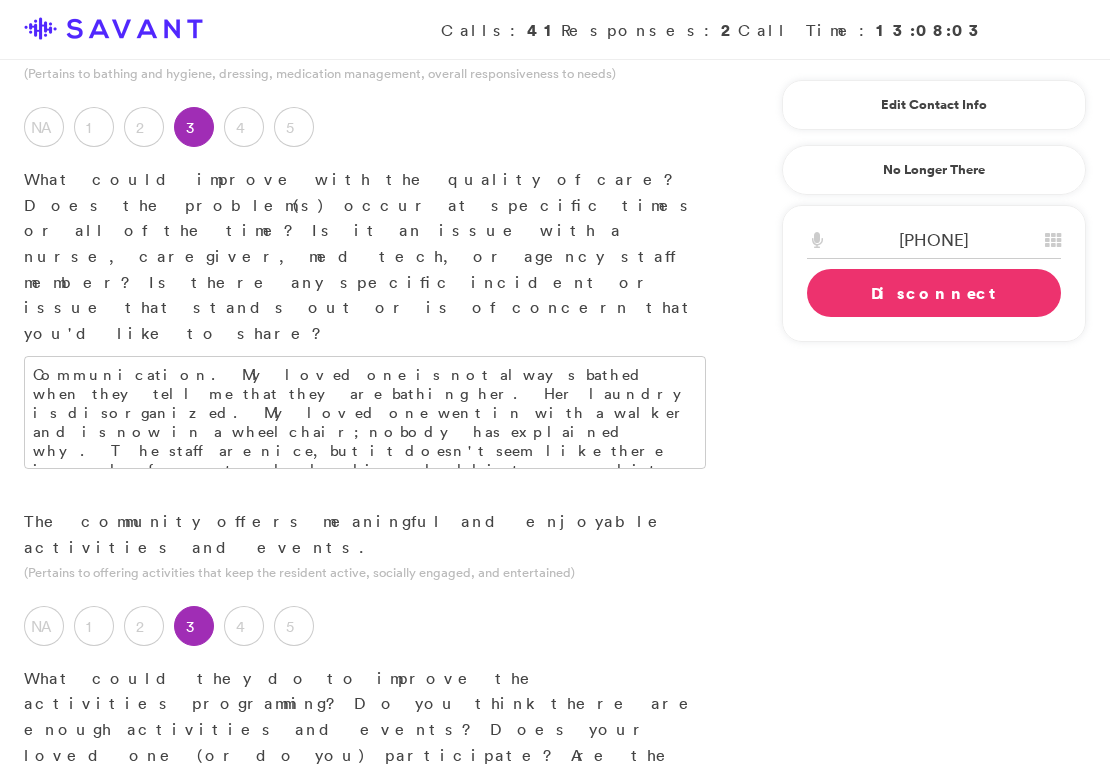 click on "I think in the main part of the community, they probably do. My loved one is in Memory Care, and they only play music or put on a movie. There is nothing engaging or interactive. With memory care, it's important to keep them mentally stimulated.
It's not necessarily the staff; it's just that there doesn't seem to be a sense of leadership or direction." at bounding box center [365, 988] 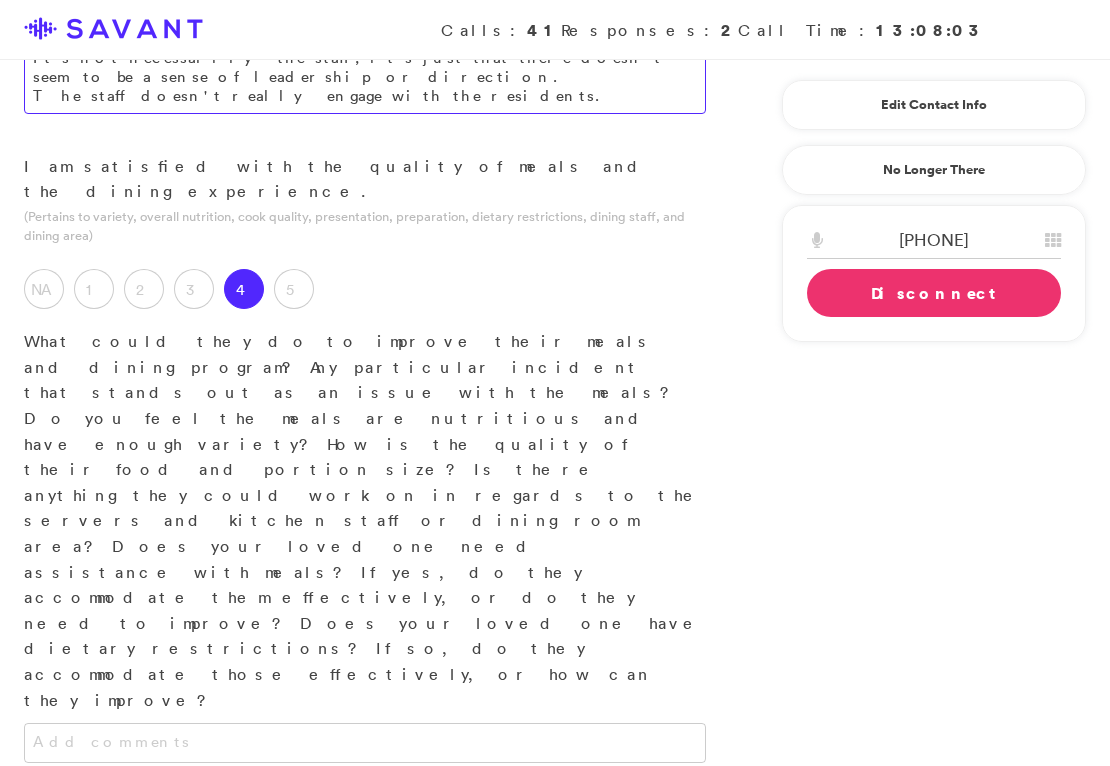 scroll, scrollTop: 3401, scrollLeft: 0, axis: vertical 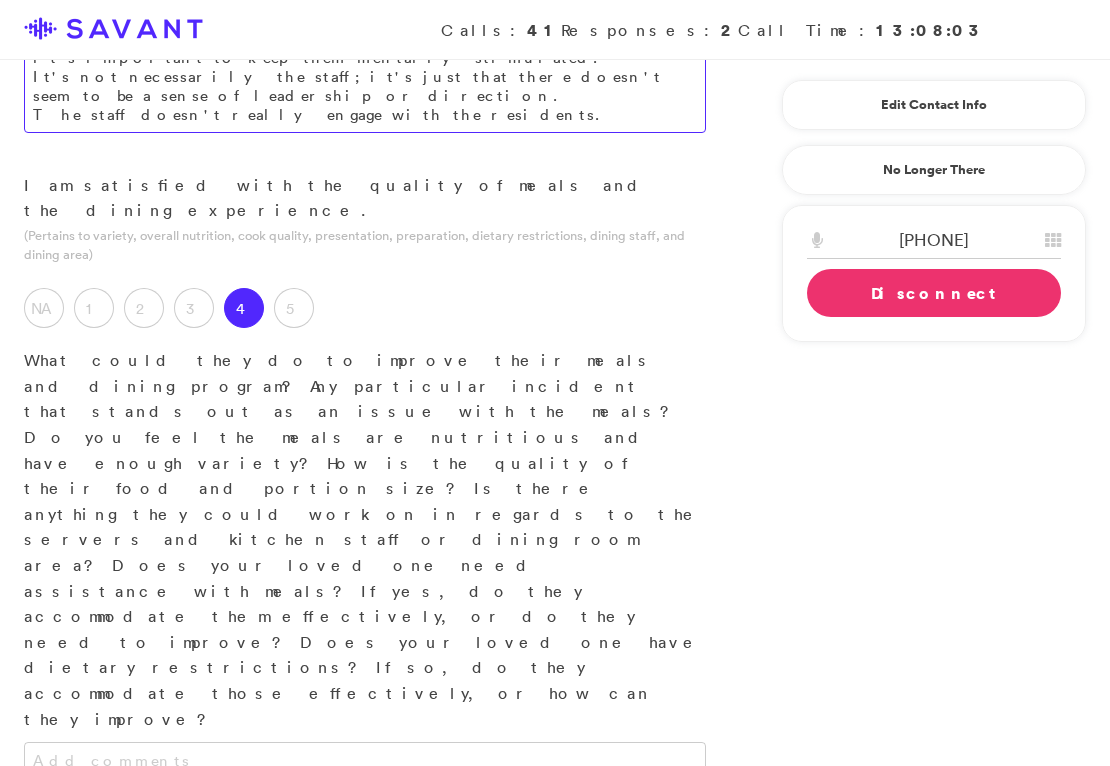 type on "I think in the main part of the community, they probably do. My loved one is in Memory Care, and they only play music or put on a movie. There is nothing engaging or interactive. With memory care, it's important to keep them mentally stimulated.
It's not necessarily the staff; it's just that there doesn't seem to be a sense of leadership or direction.
The staff doesn't really engage with the residents.
No staff members have introduced themselves as the activities team." 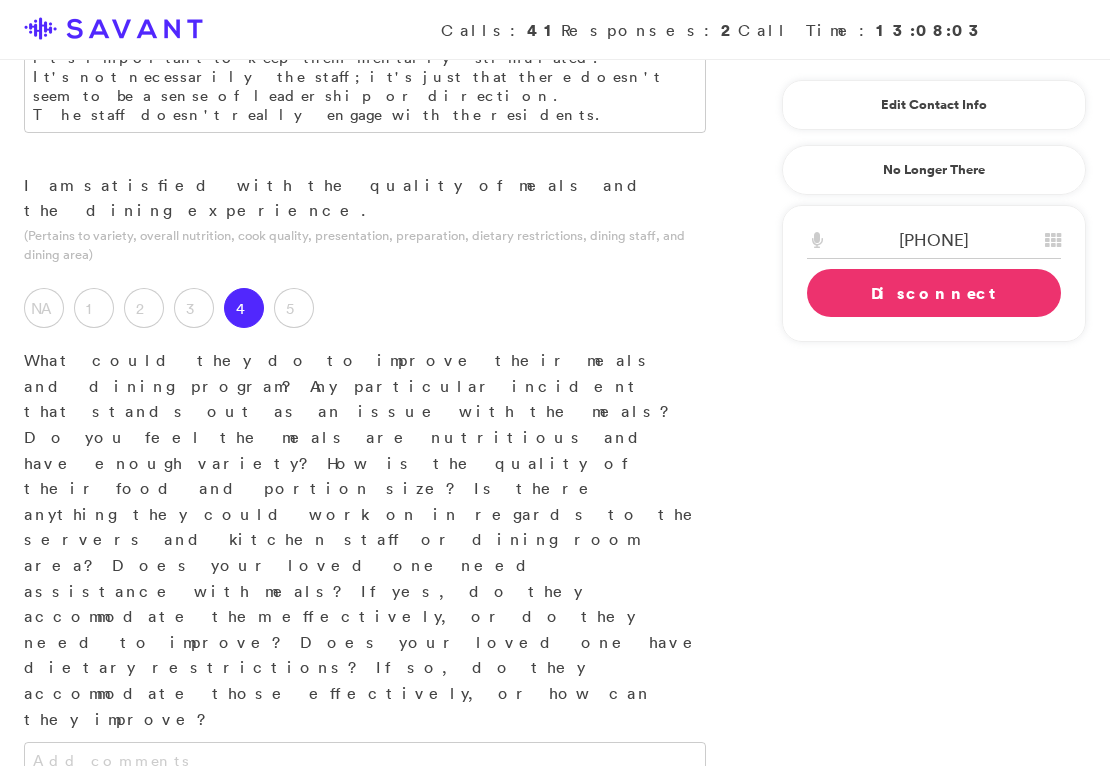 click on "It's nice and there are good people." at bounding box center [365, 1334] 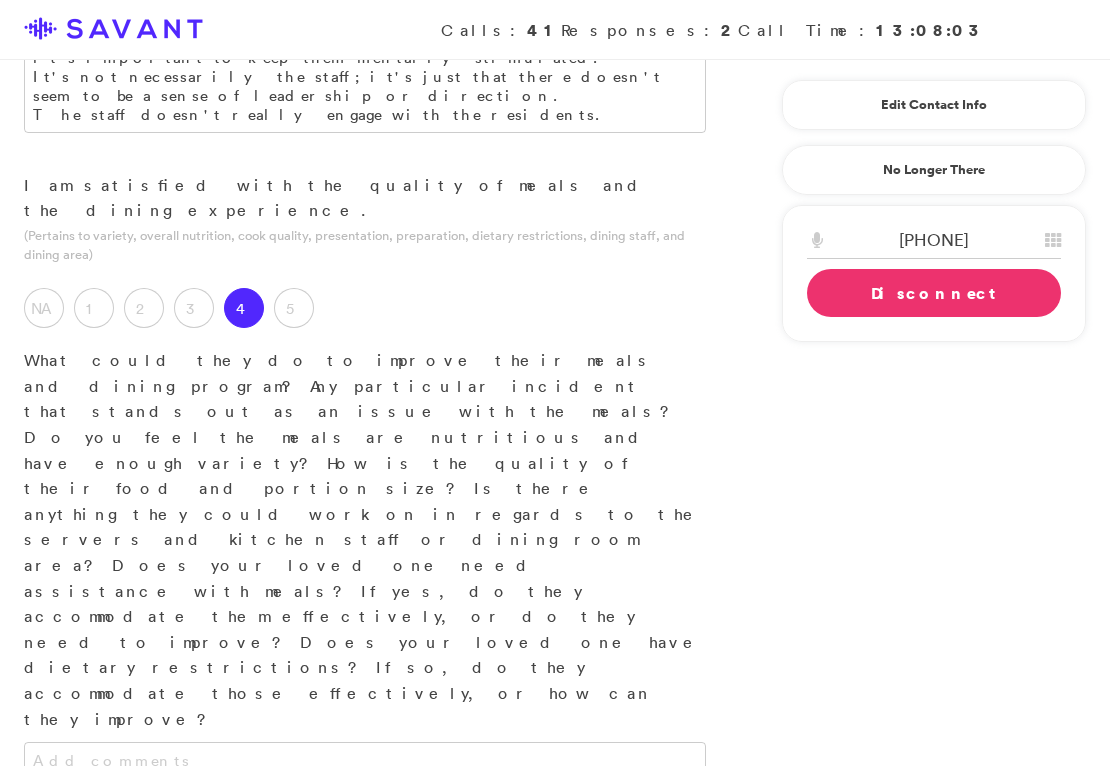 click on "It's nice and there are good people. It is very pretty." at bounding box center [365, 1334] 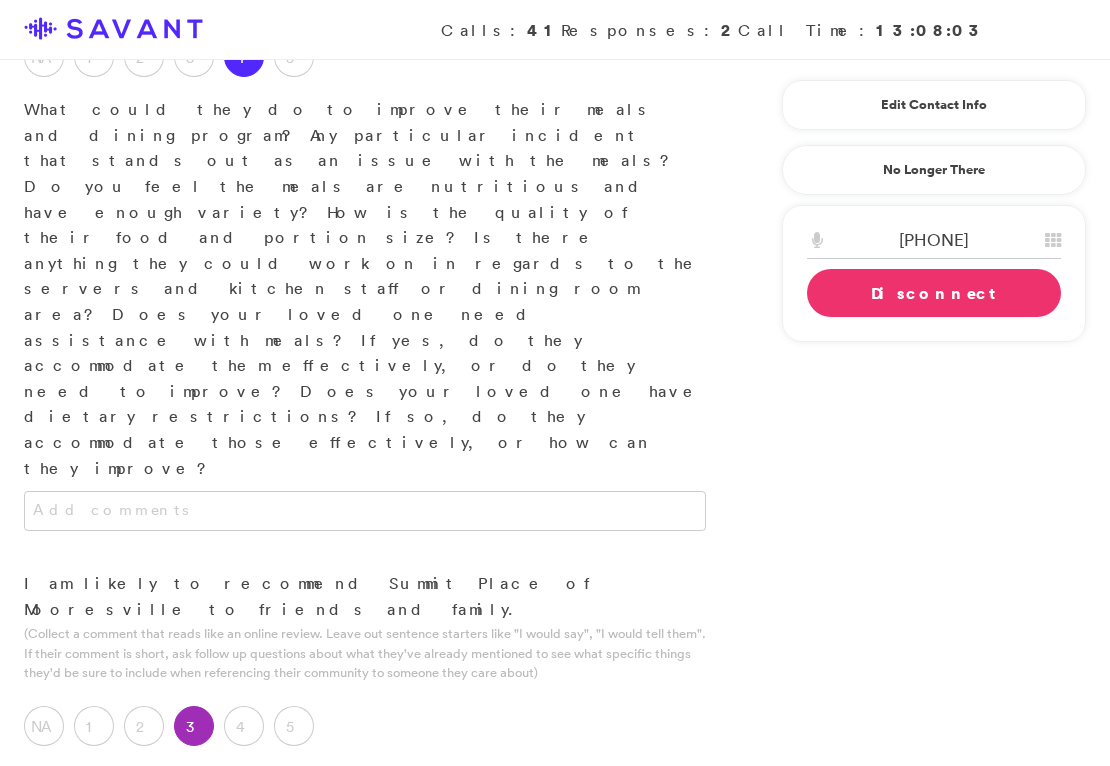 scroll, scrollTop: 3669, scrollLeft: 0, axis: vertical 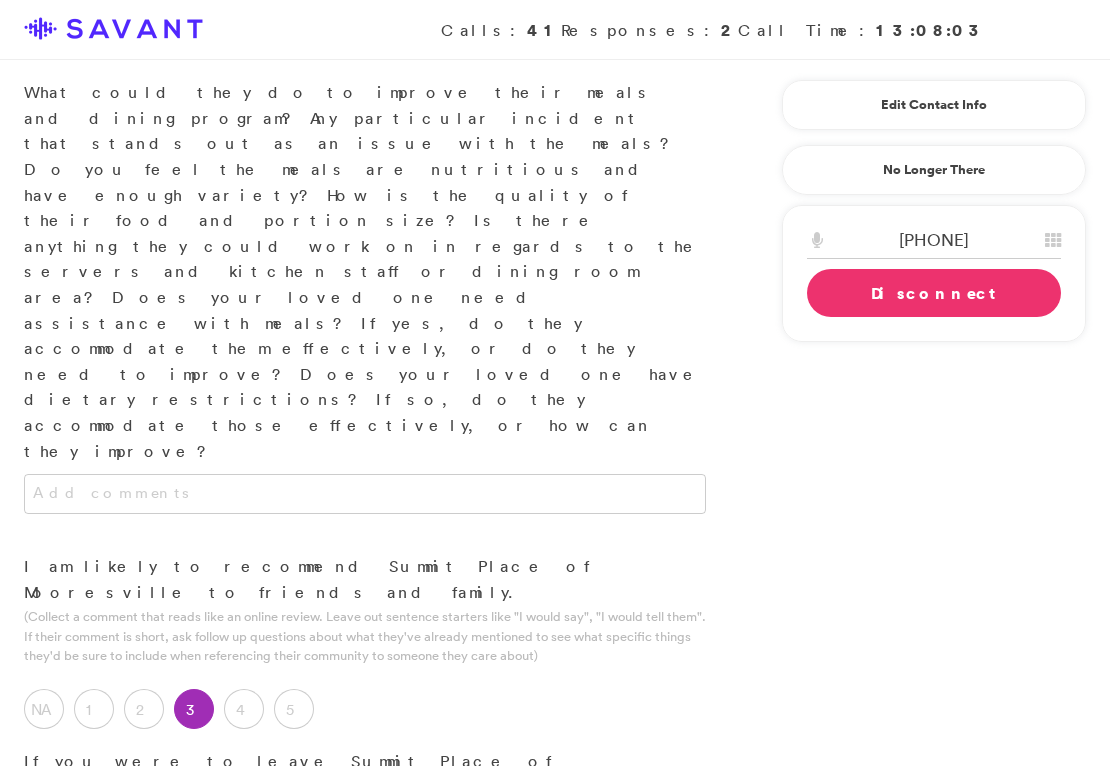 type on "It's nice and there are good people. They are nice people, they're not bad. The facility is very pretty." 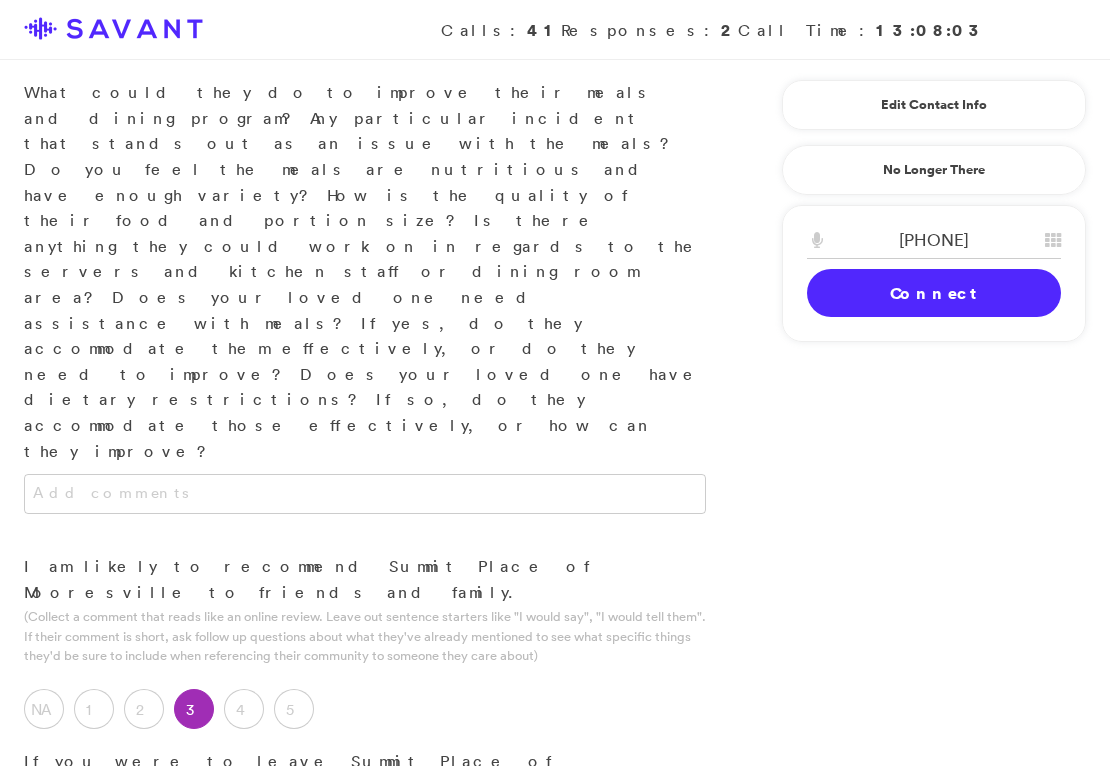 click on "Submit & Clock Out" at bounding box center (464, 1793) 